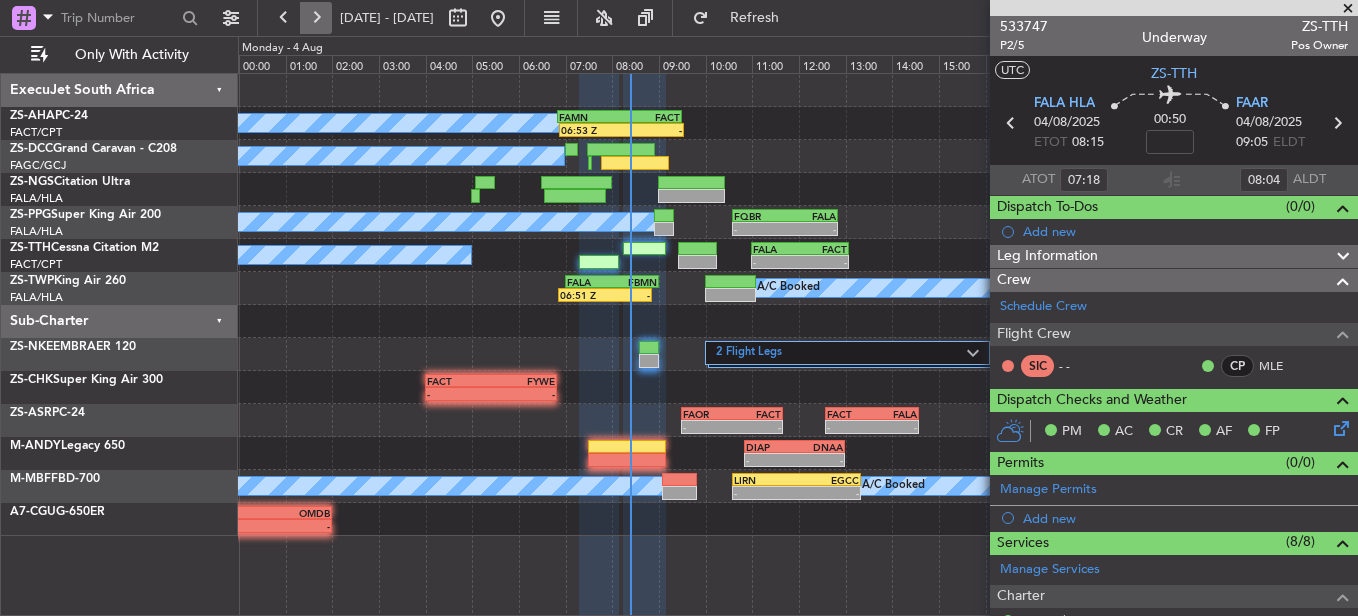scroll, scrollTop: 0, scrollLeft: 0, axis: both 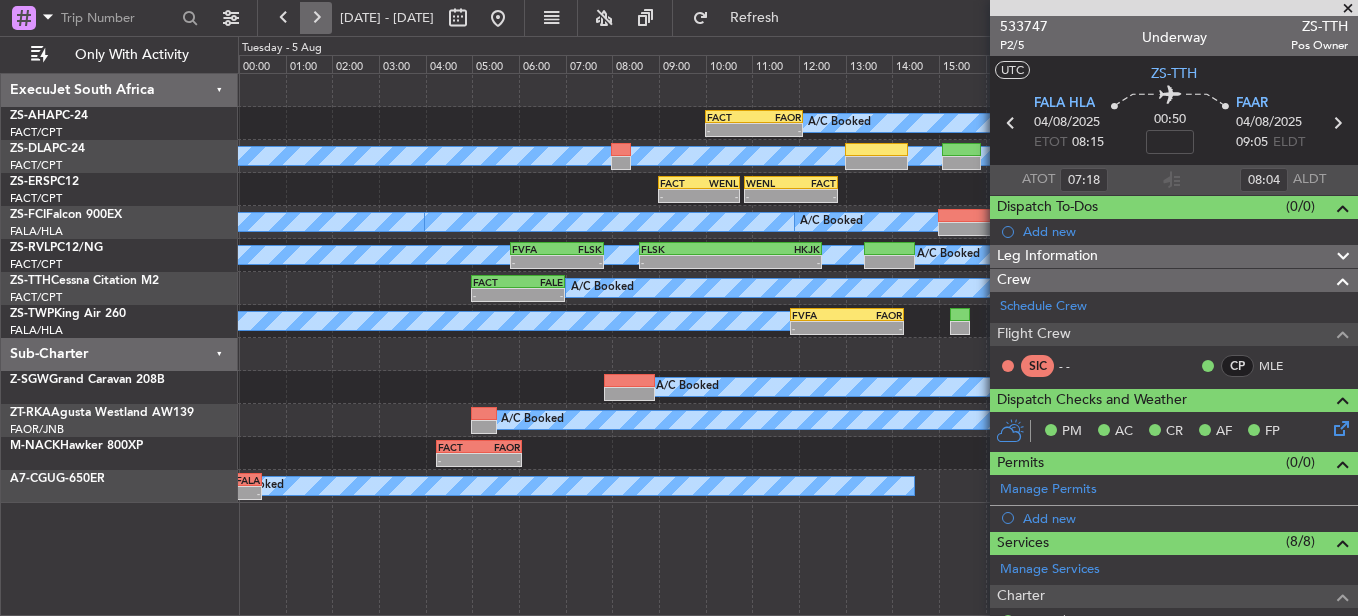 click at bounding box center [316, 18] 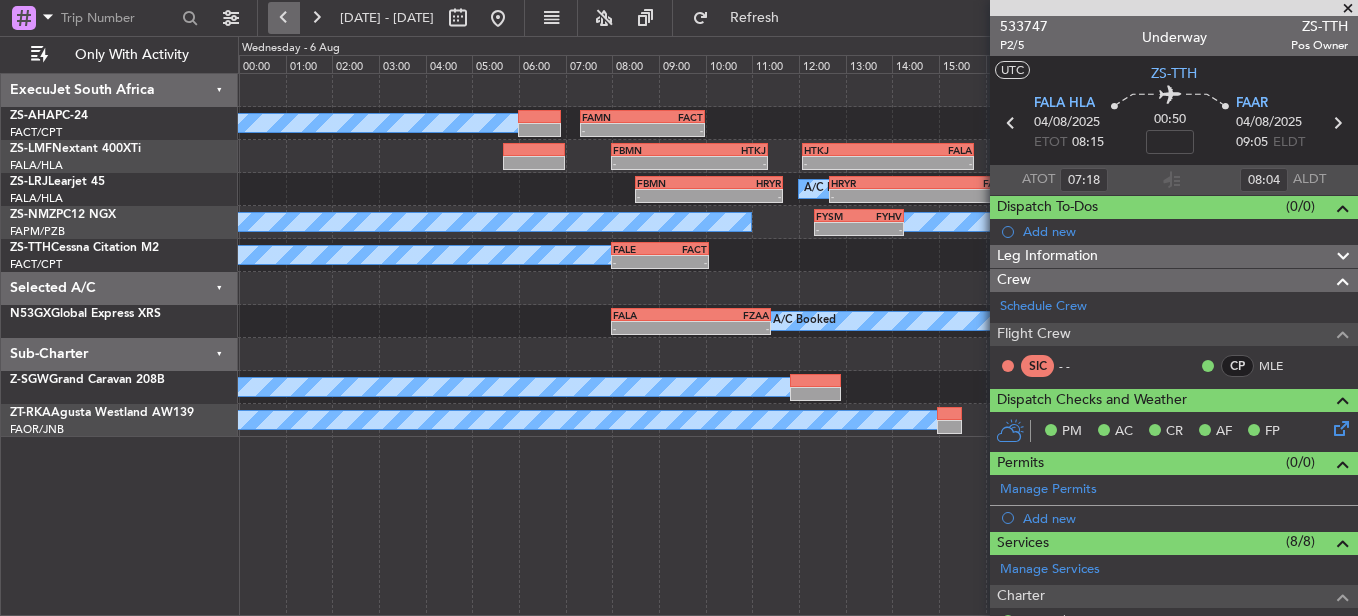click at bounding box center [284, 18] 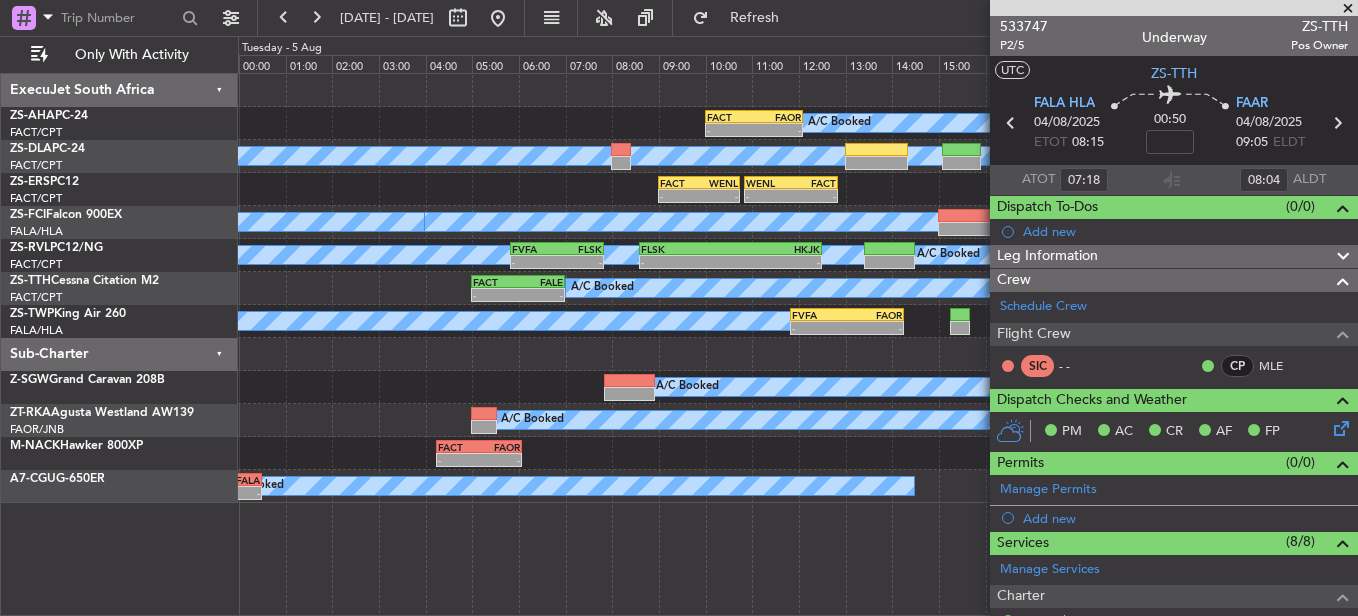 click at bounding box center [1348, 9] 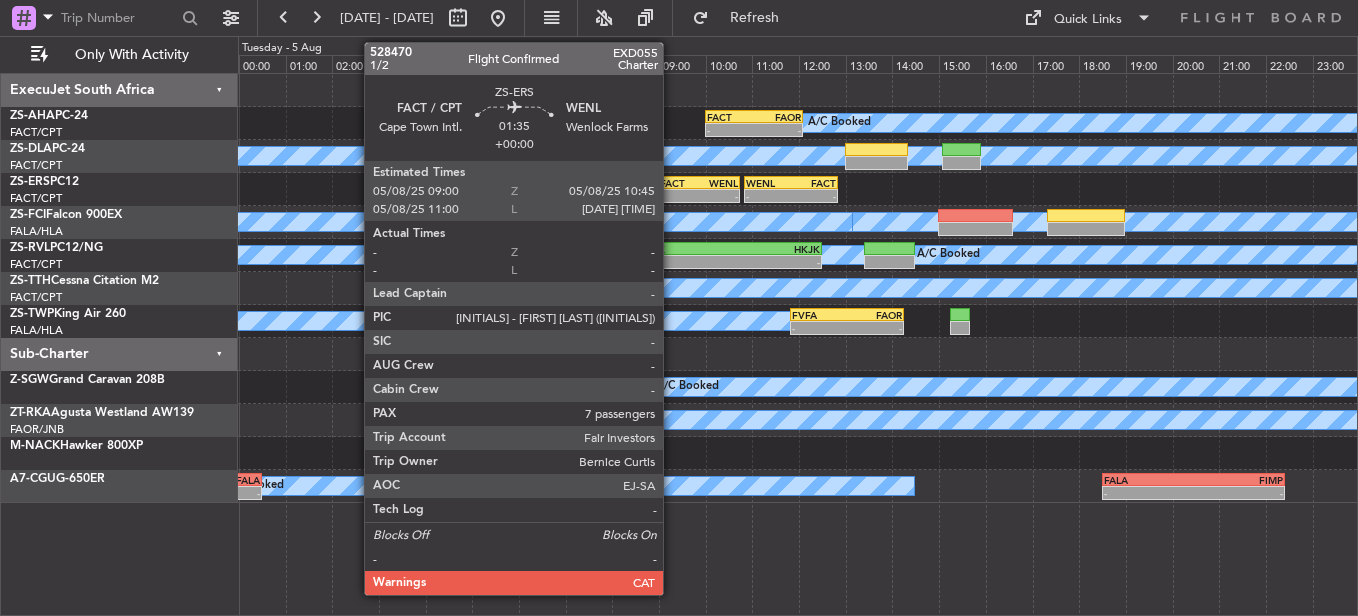 click on "FACT" 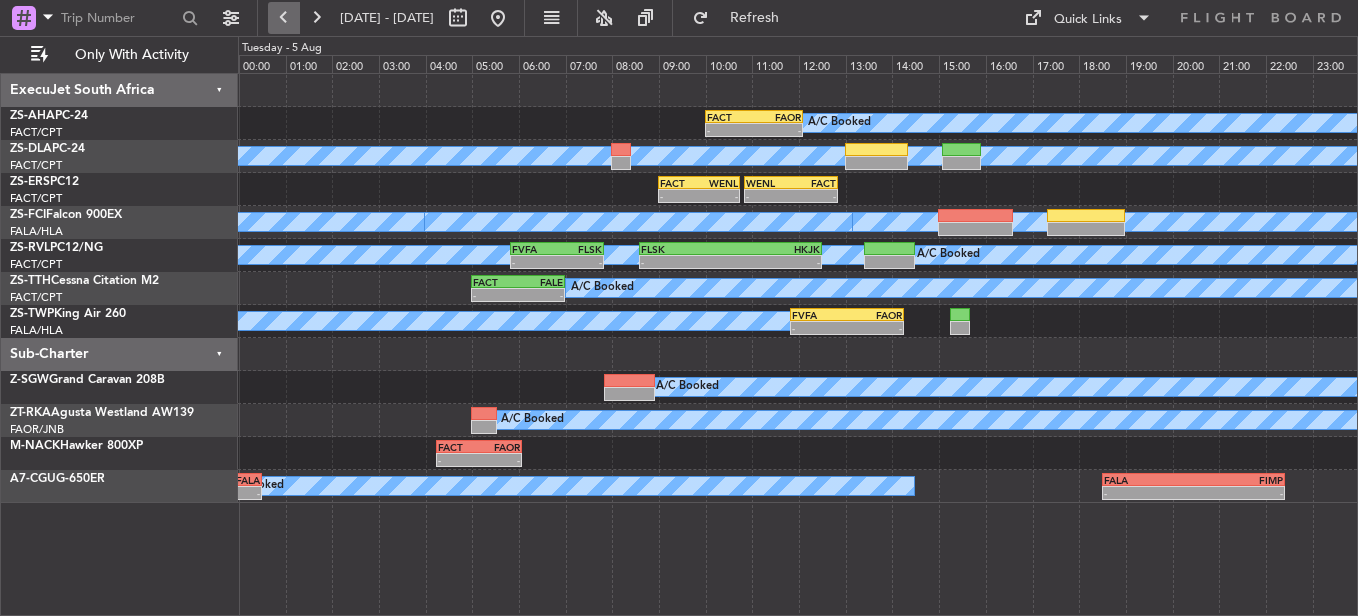 click at bounding box center [284, 18] 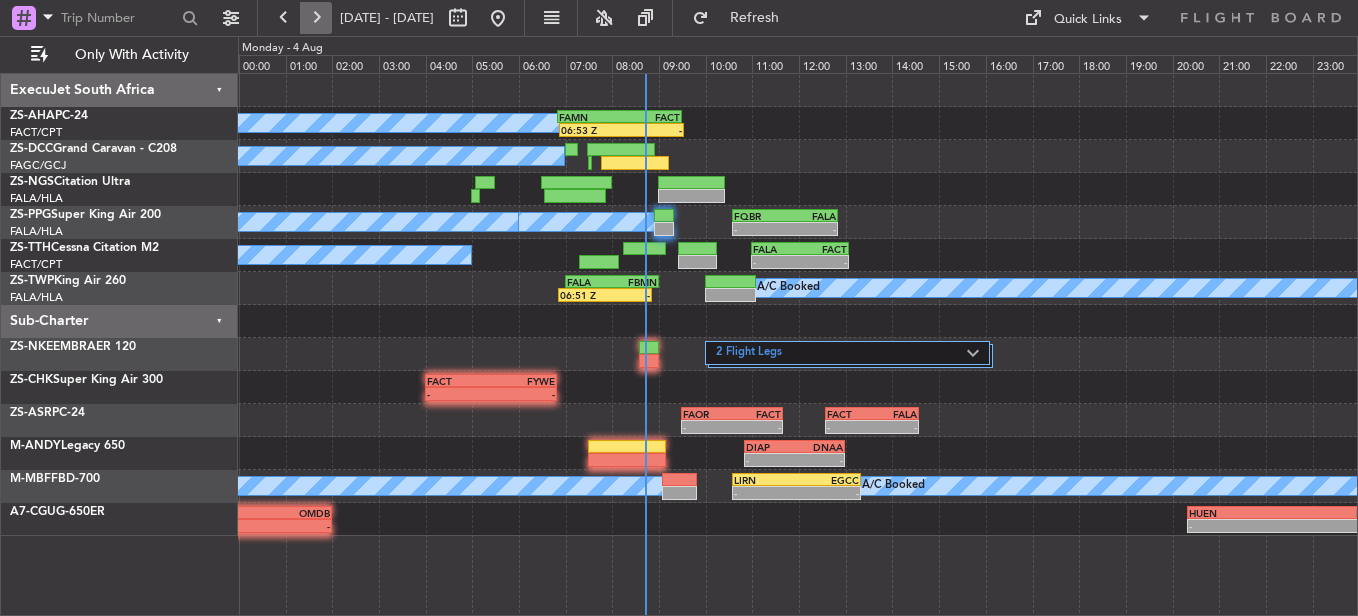click at bounding box center (316, 18) 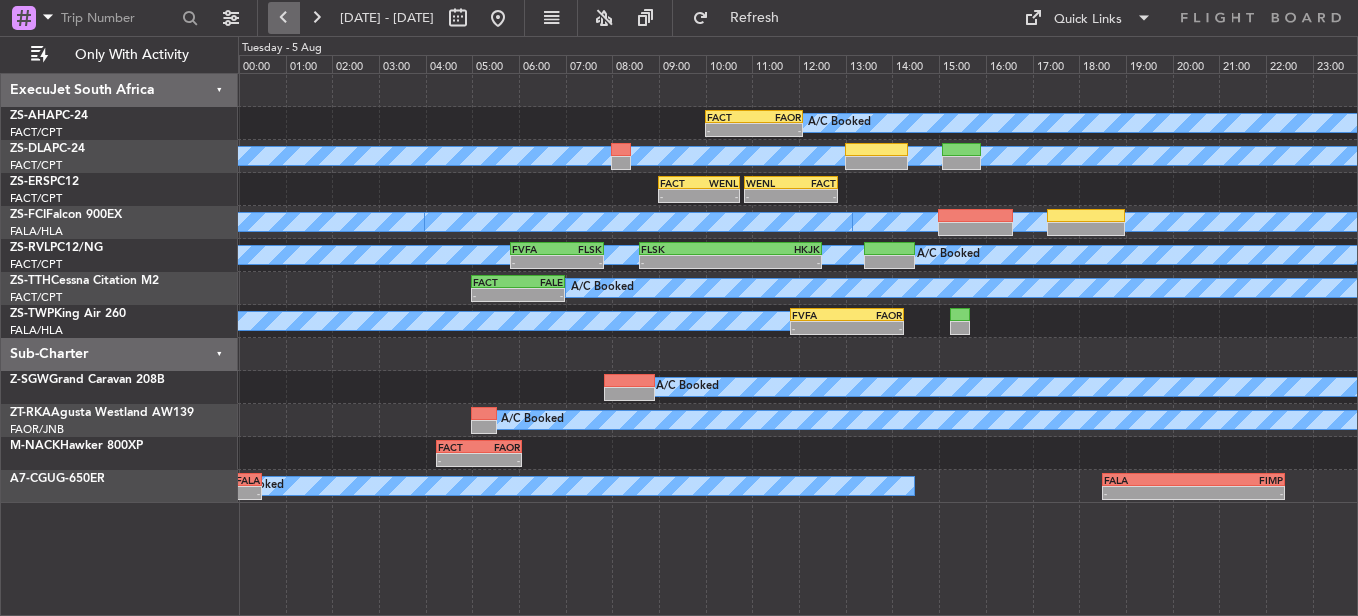 click at bounding box center [284, 18] 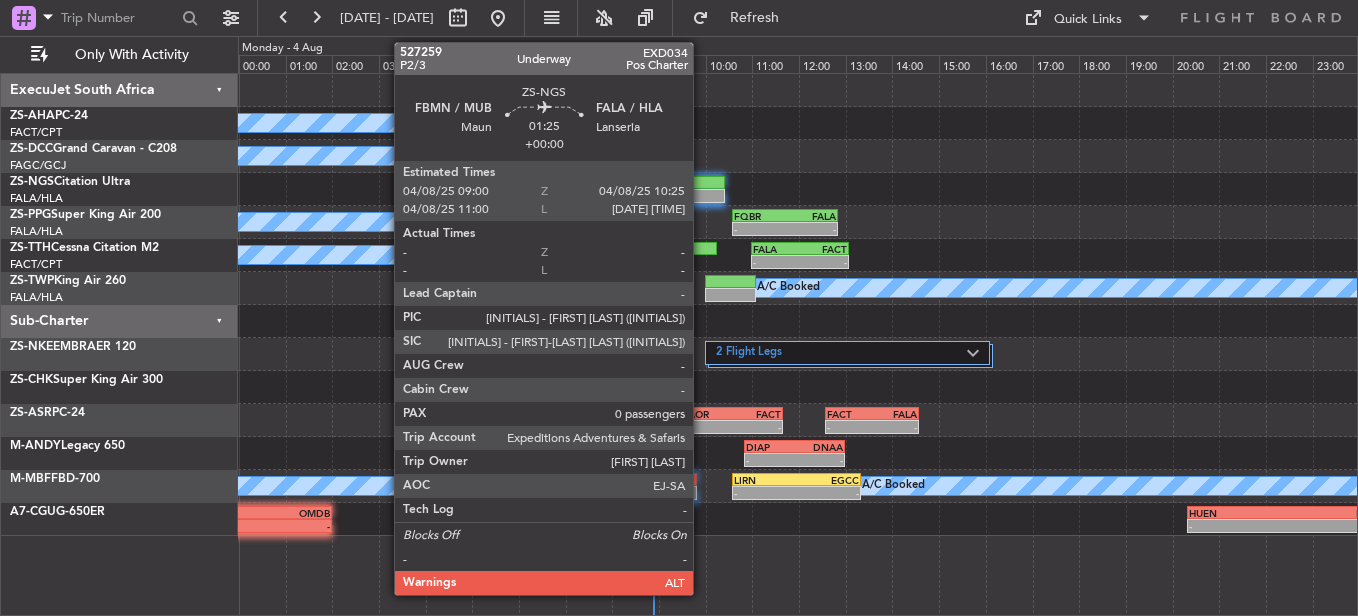 click 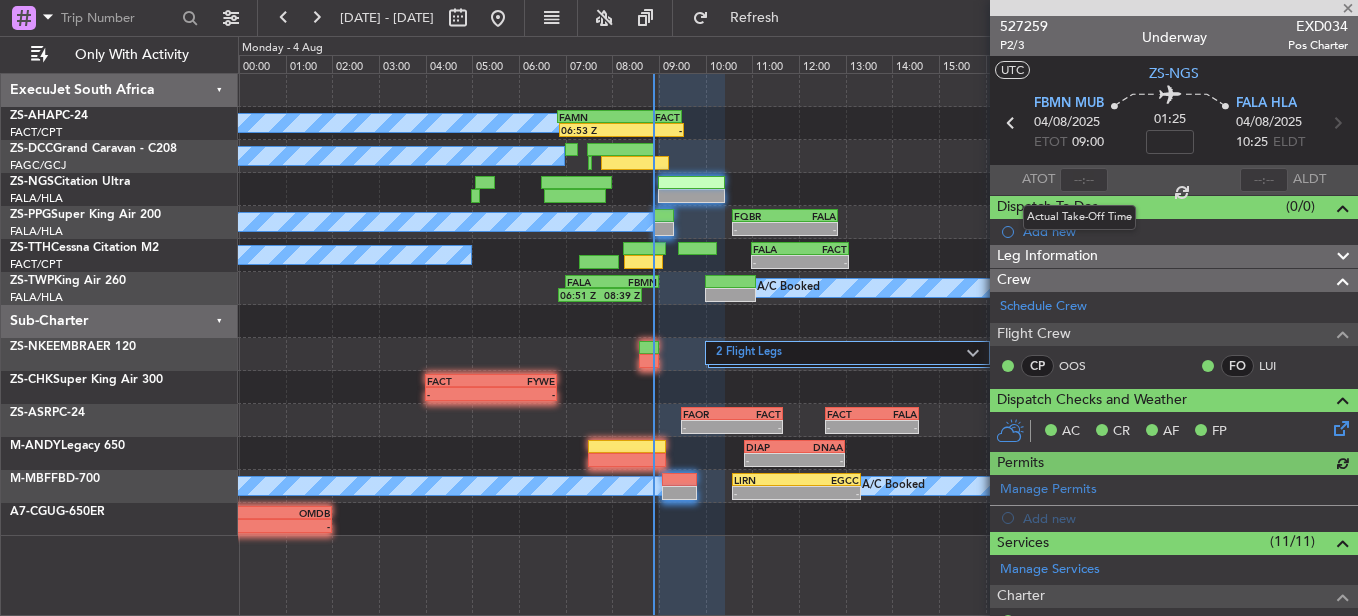 click at bounding box center [1084, 180] 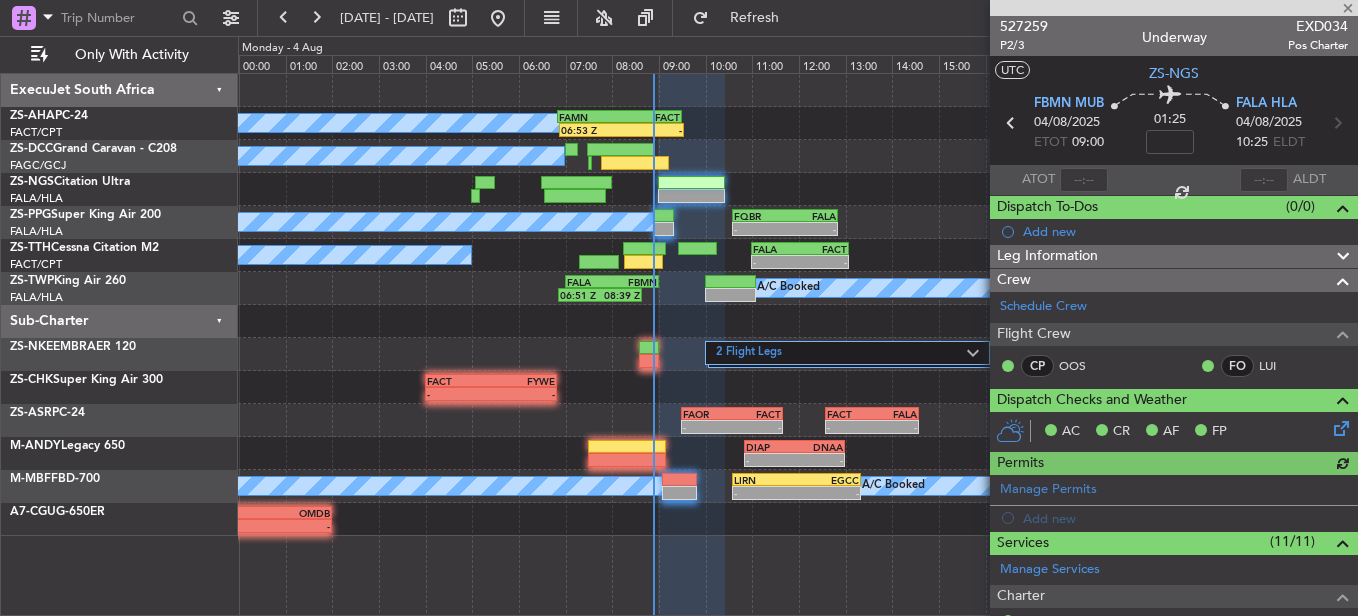 click at bounding box center [1084, 180] 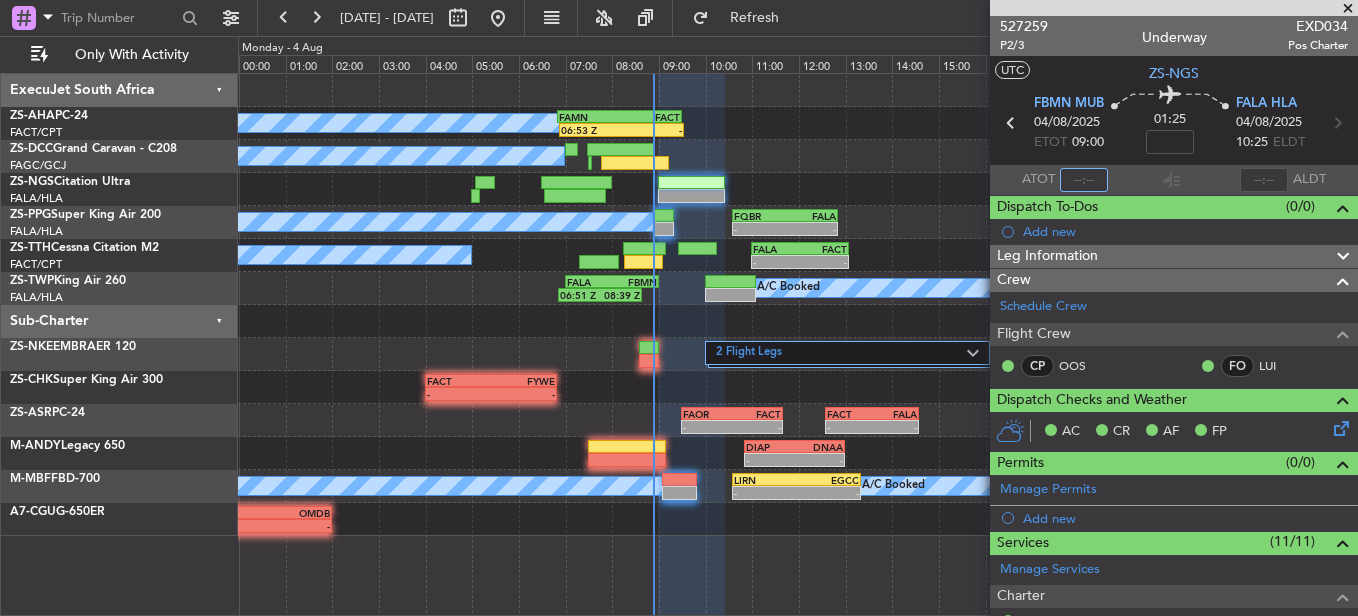 click at bounding box center [1084, 180] 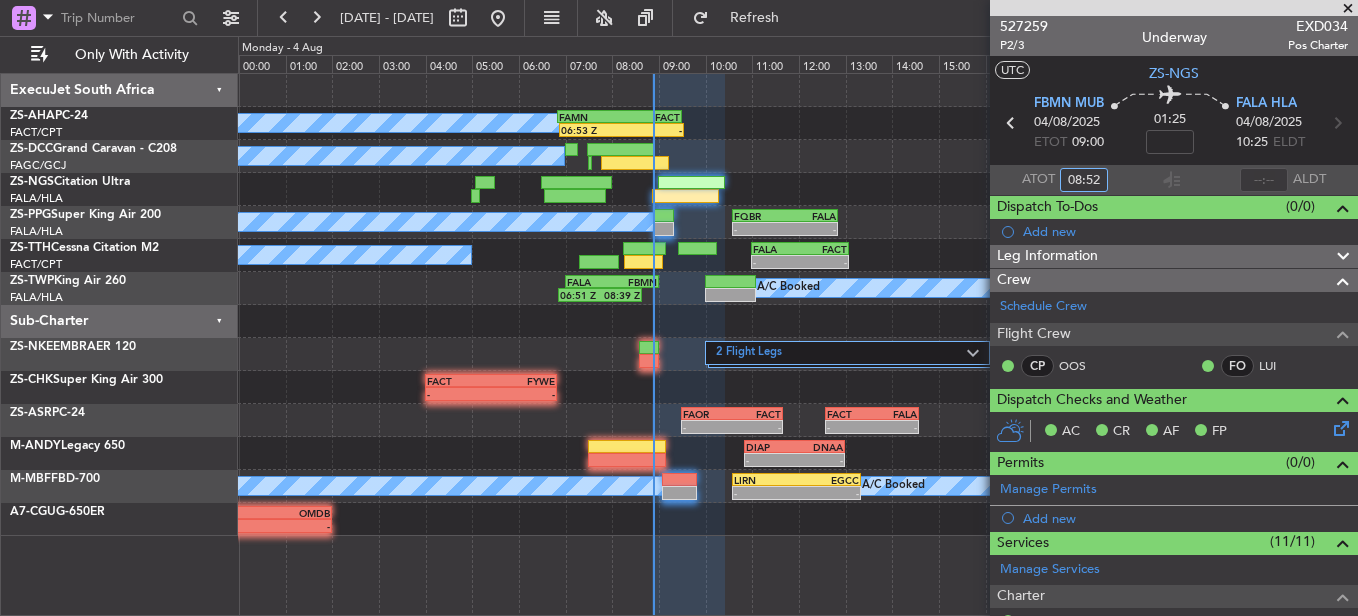 type on "08:52" 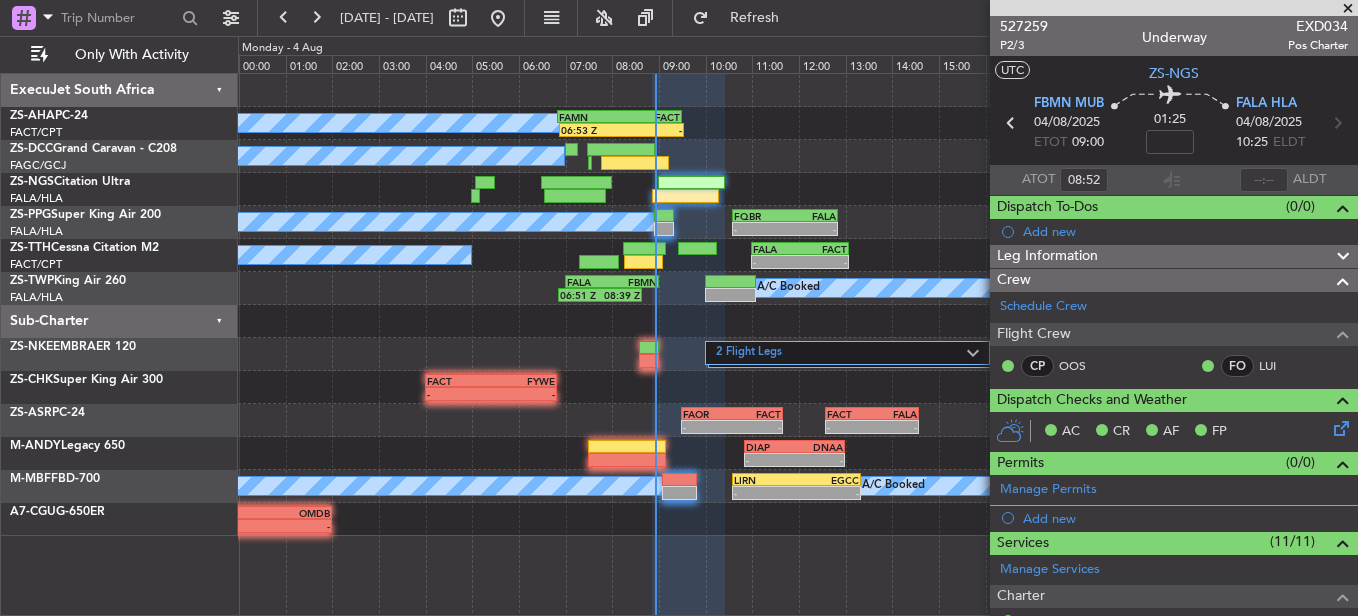 drag, startPoint x: 1352, startPoint y: 12, endPoint x: 1183, endPoint y: 13, distance: 169.00296 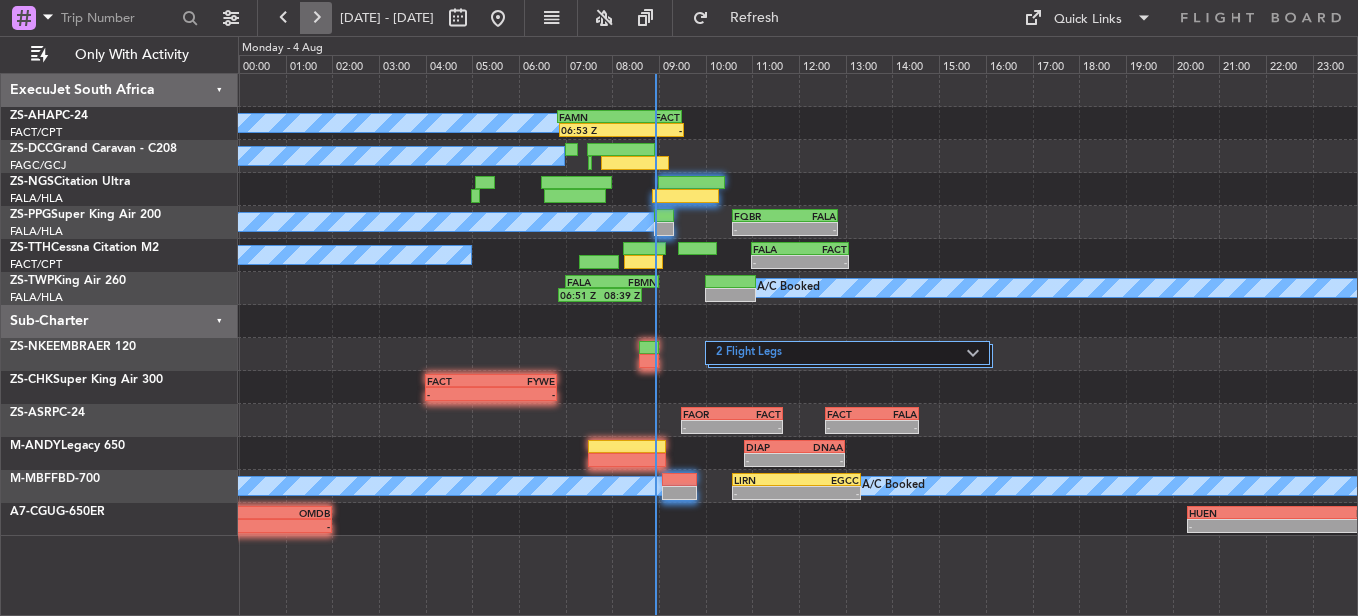 click at bounding box center [316, 18] 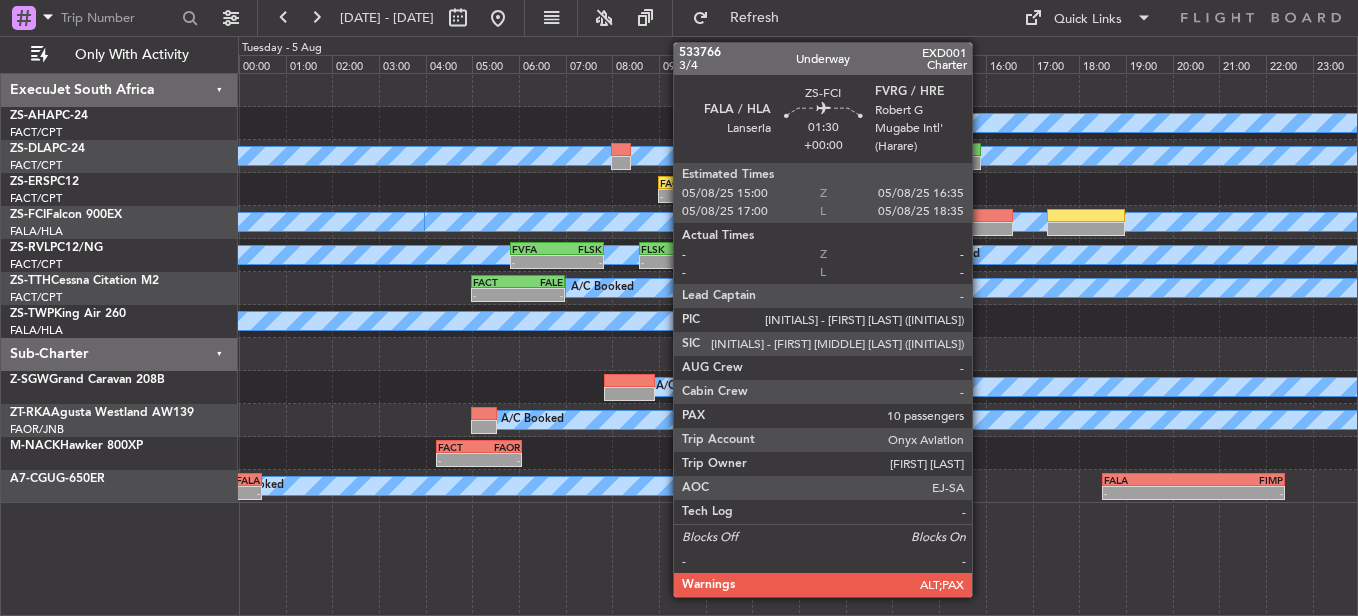 click 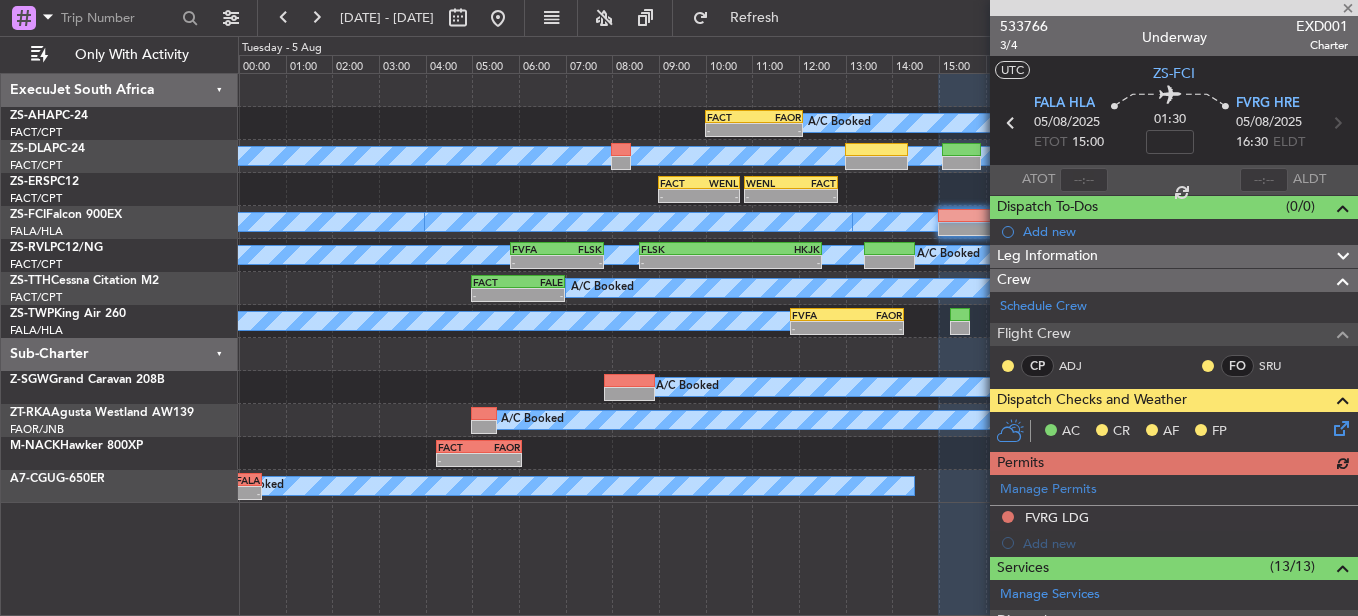 click 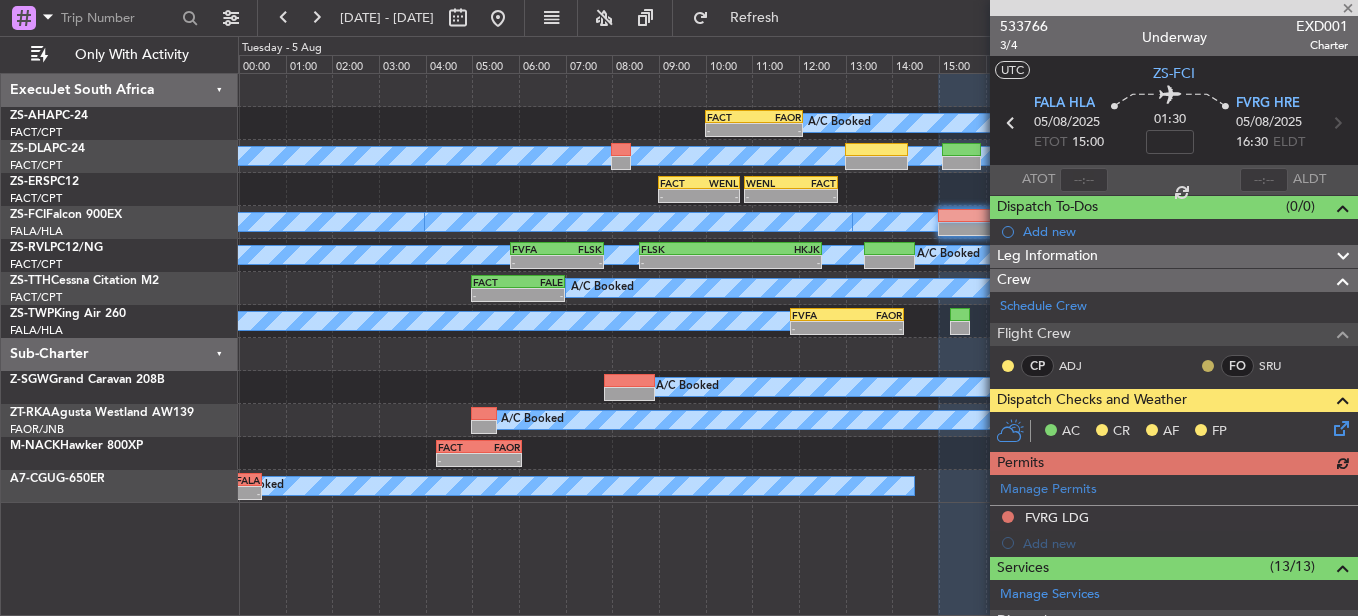 click 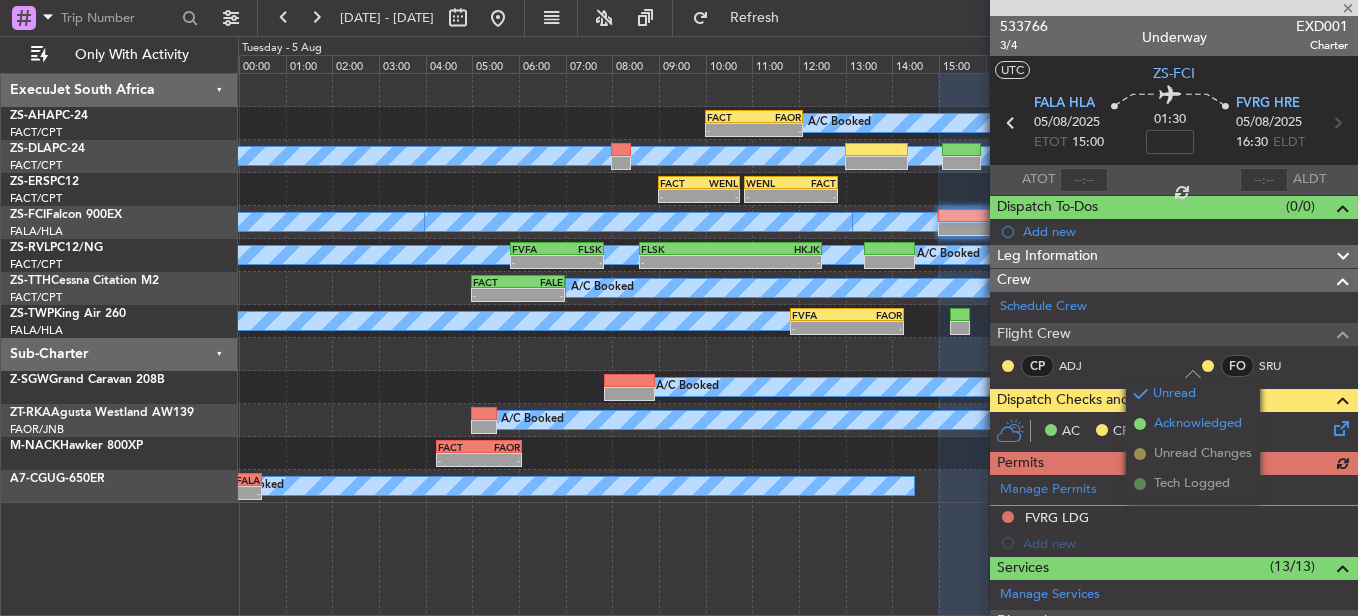 click on "Acknowledged" at bounding box center [1198, 424] 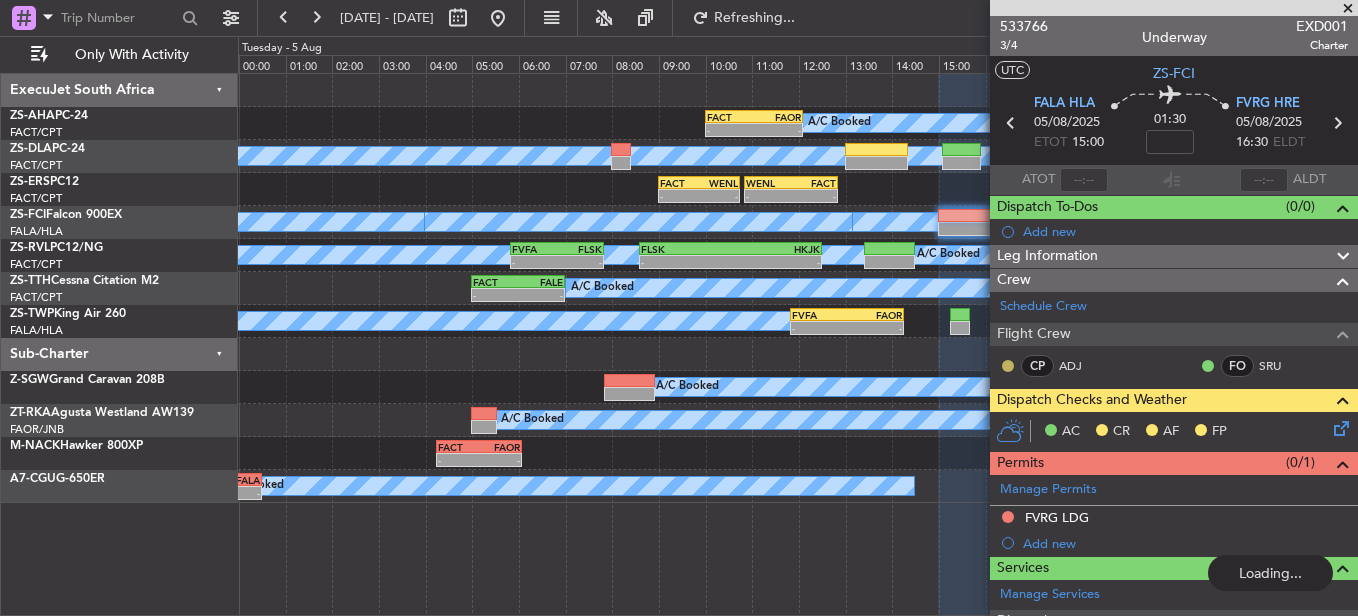 click on "Schedule Crew Flight Crew    CP ADJ    FO SRU" 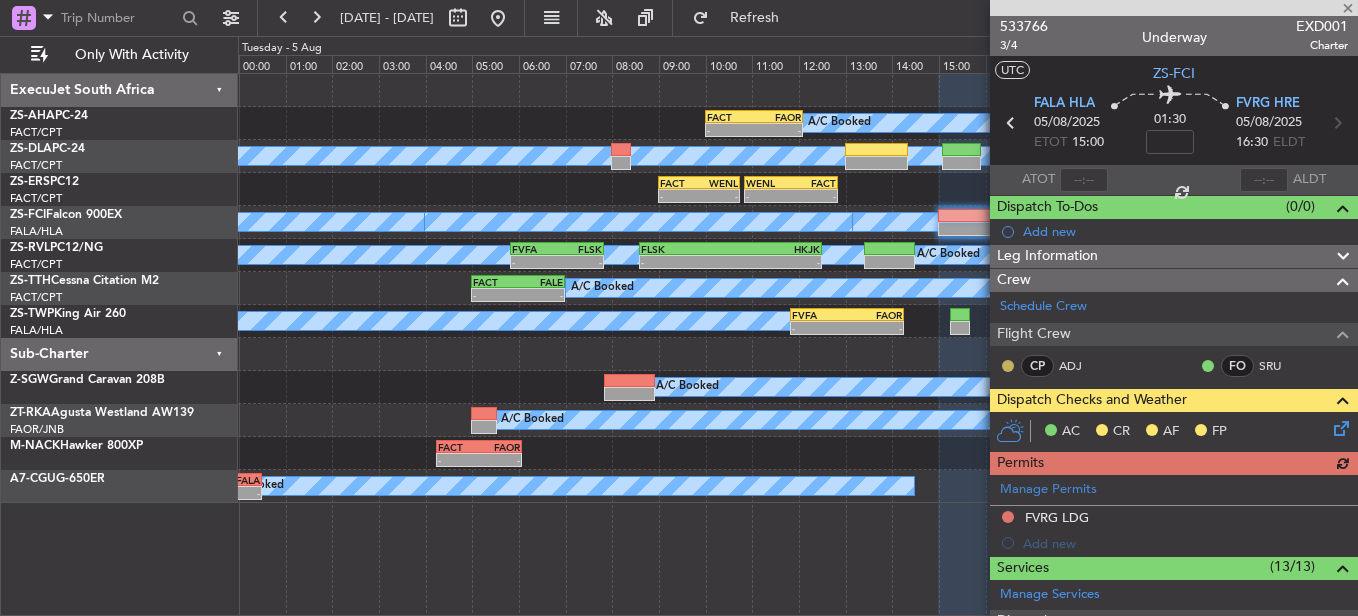 click 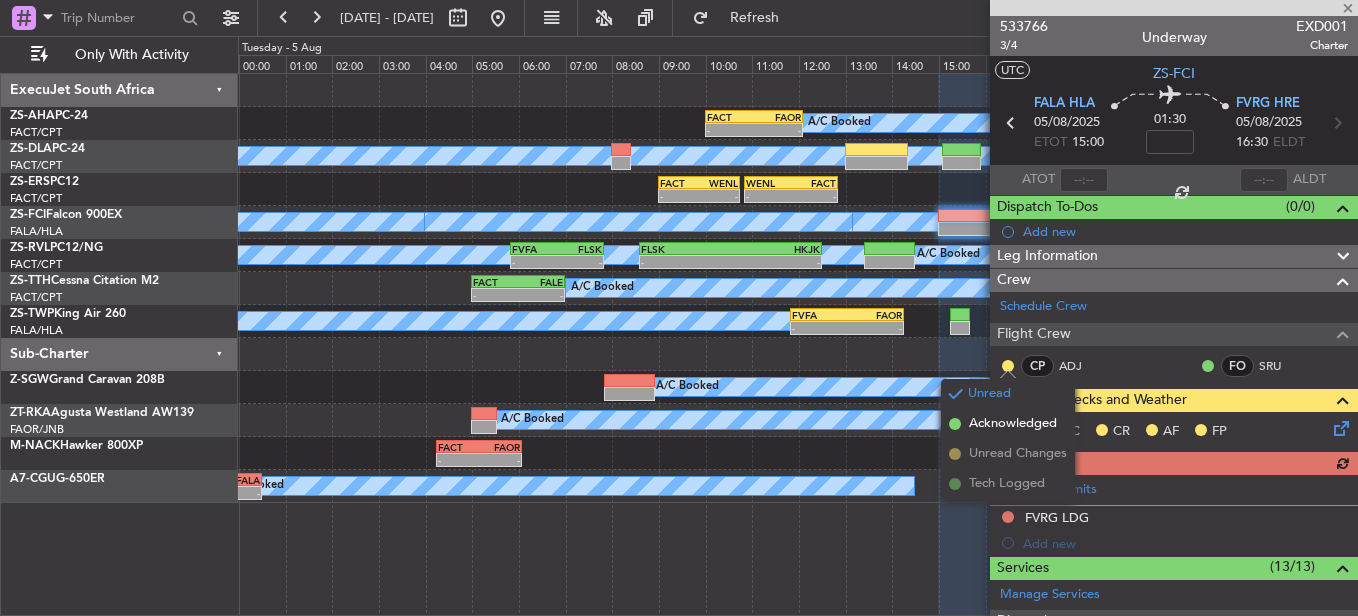 click on "Acknowledged" at bounding box center [1013, 424] 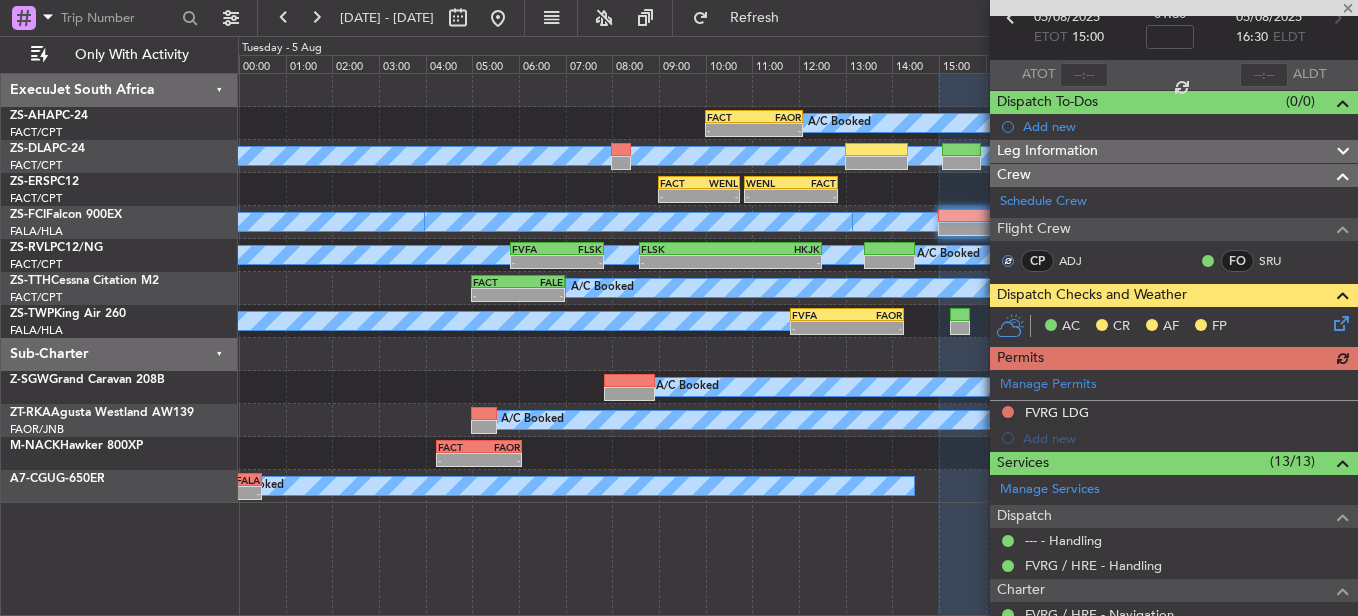 scroll, scrollTop: 200, scrollLeft: 0, axis: vertical 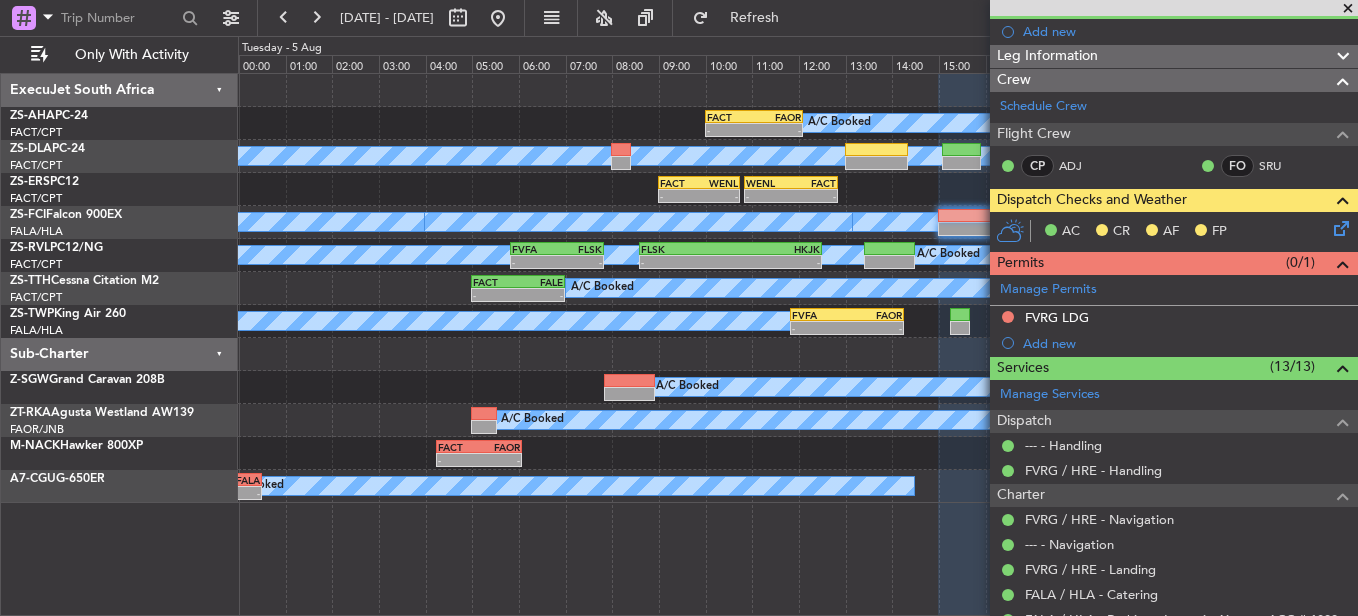 click 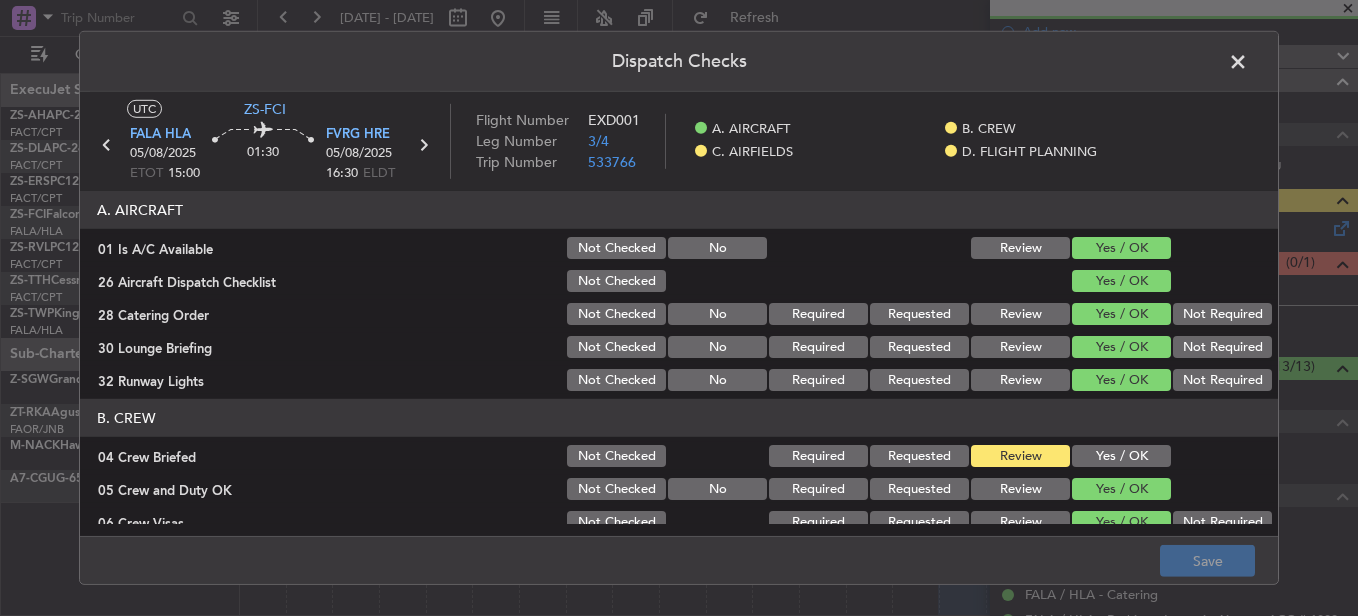 click 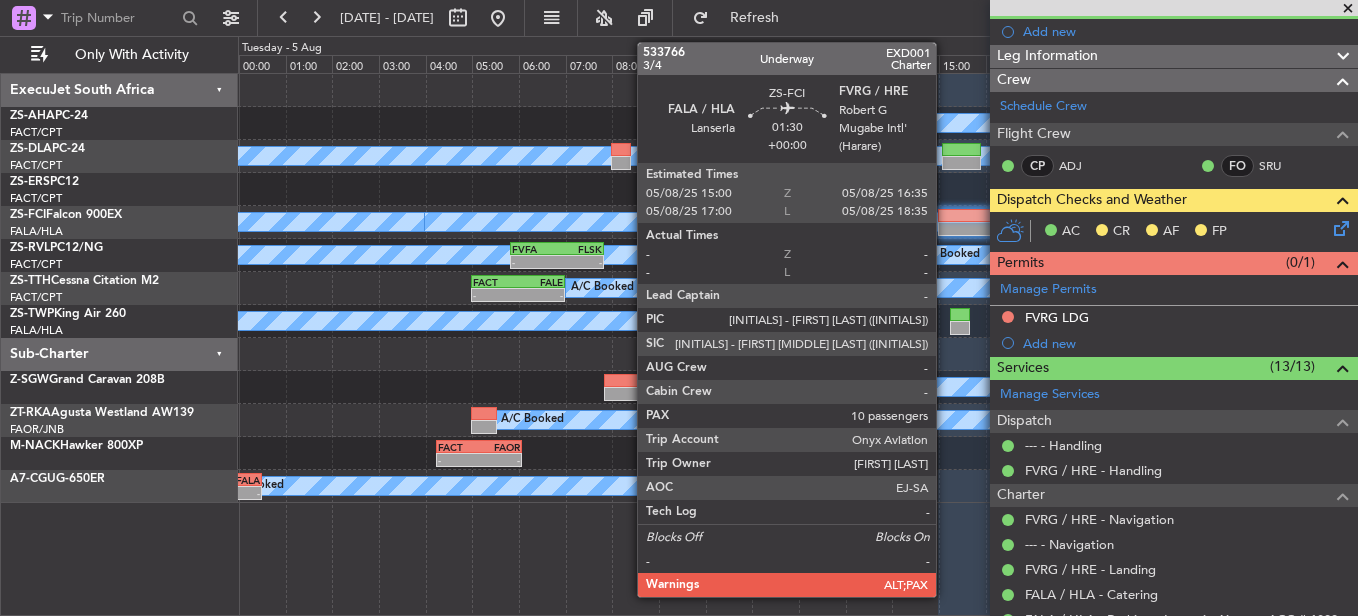 click 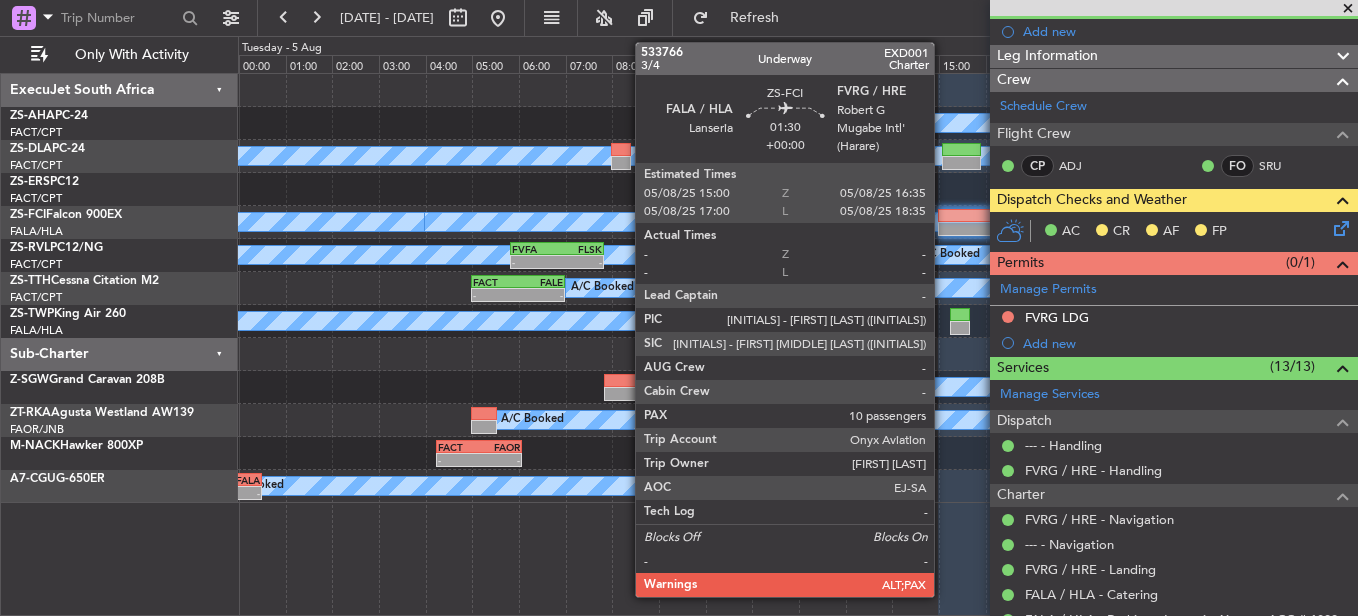click 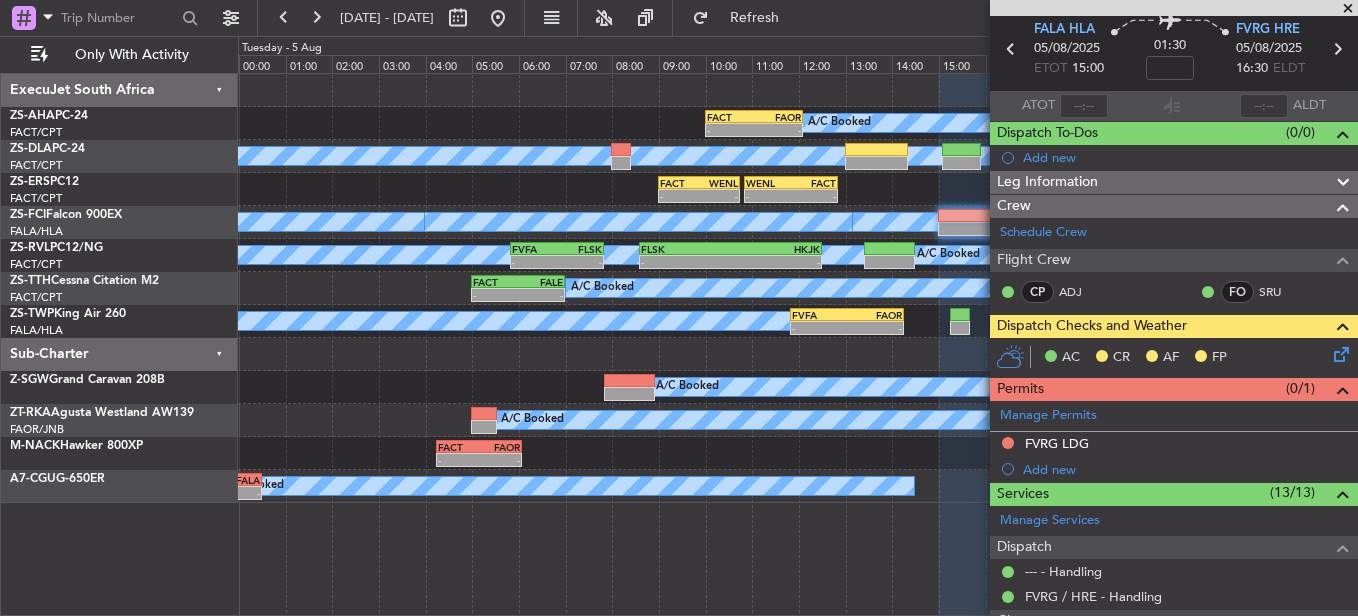 scroll, scrollTop: 0, scrollLeft: 0, axis: both 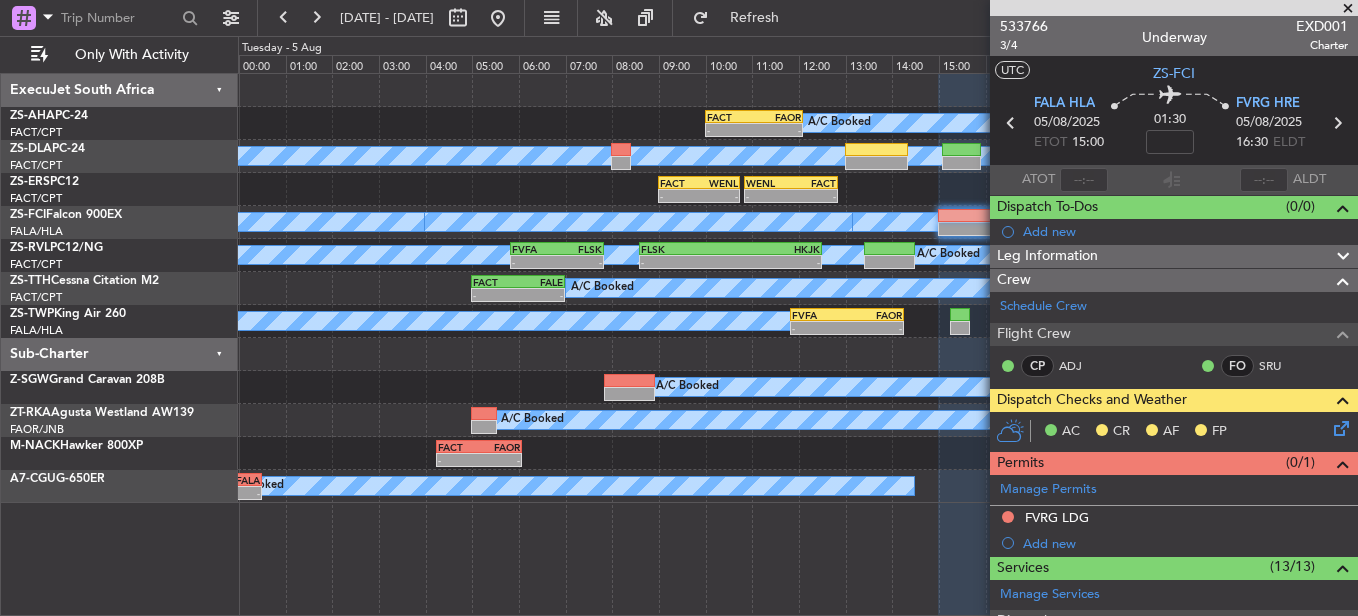 click on "AC    CR    AF    FP" 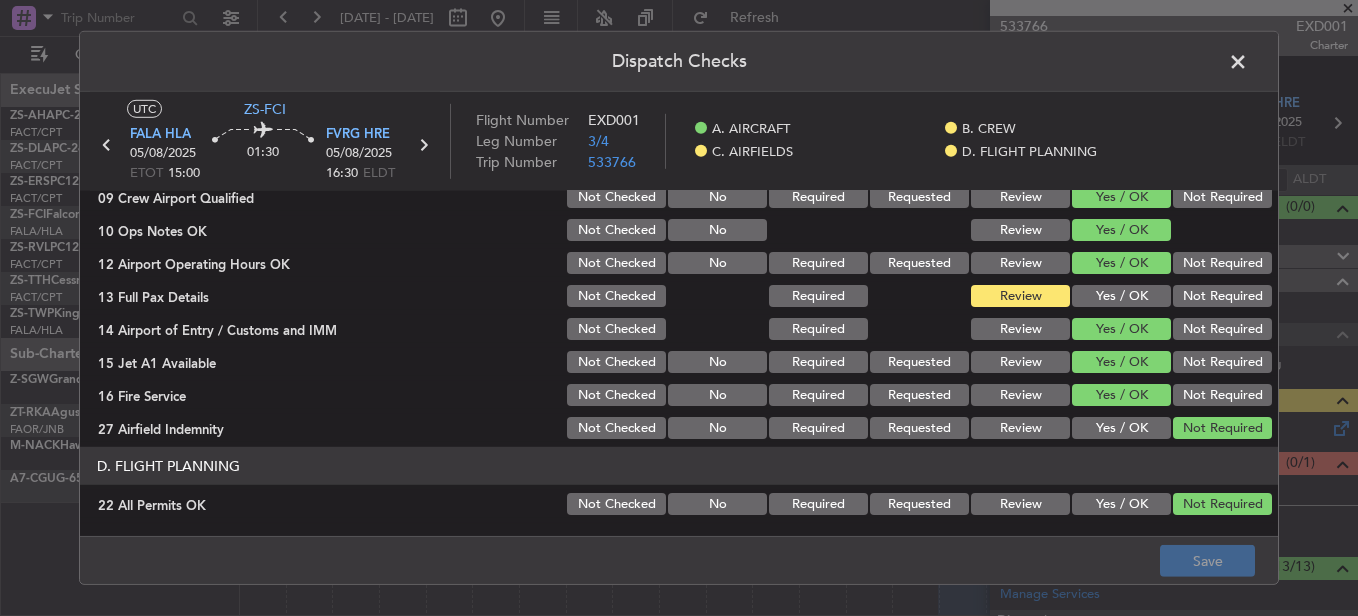 scroll, scrollTop: 565, scrollLeft: 0, axis: vertical 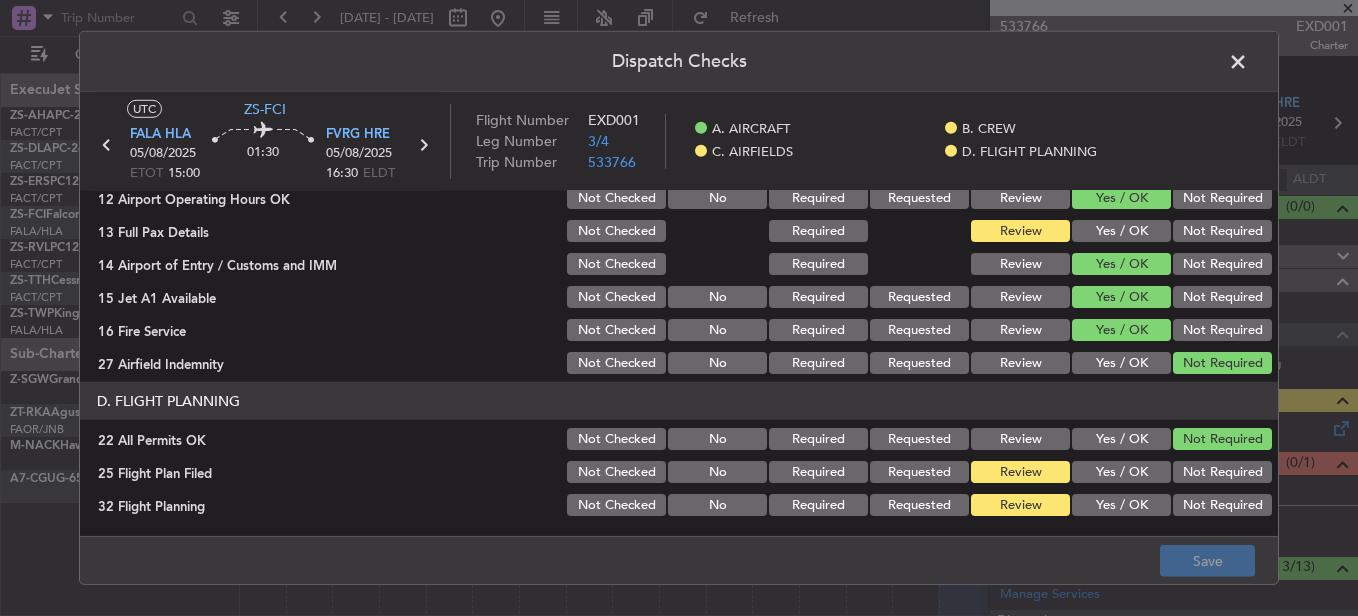 click 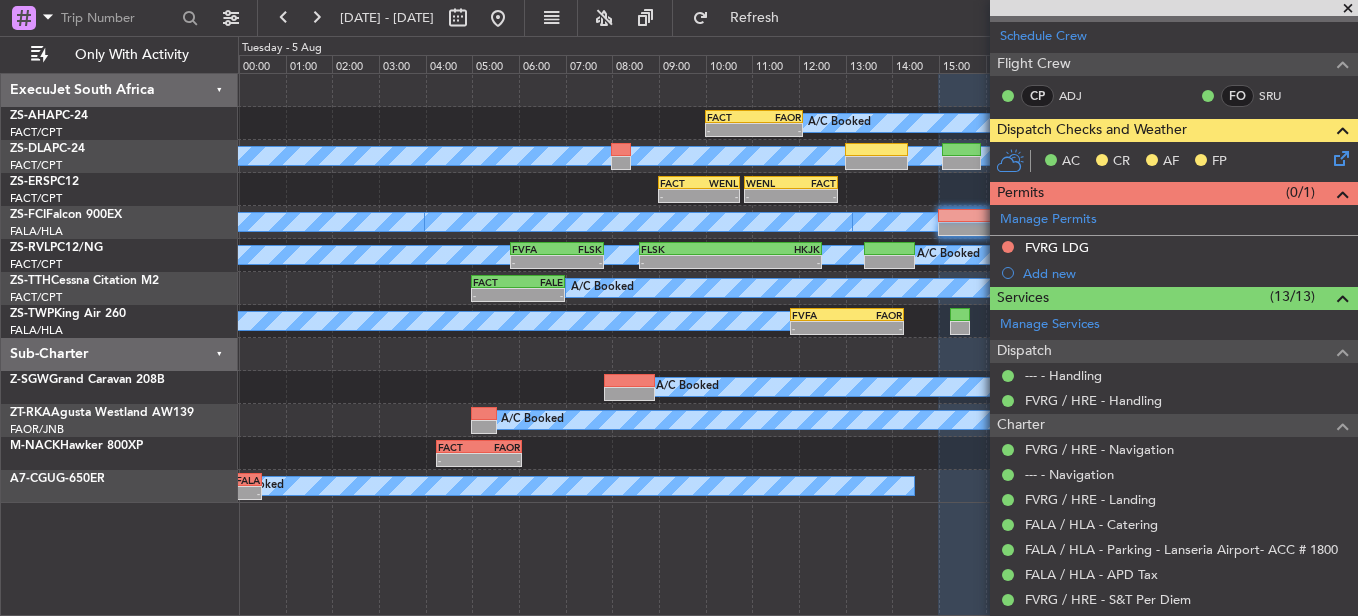 scroll, scrollTop: 448, scrollLeft: 0, axis: vertical 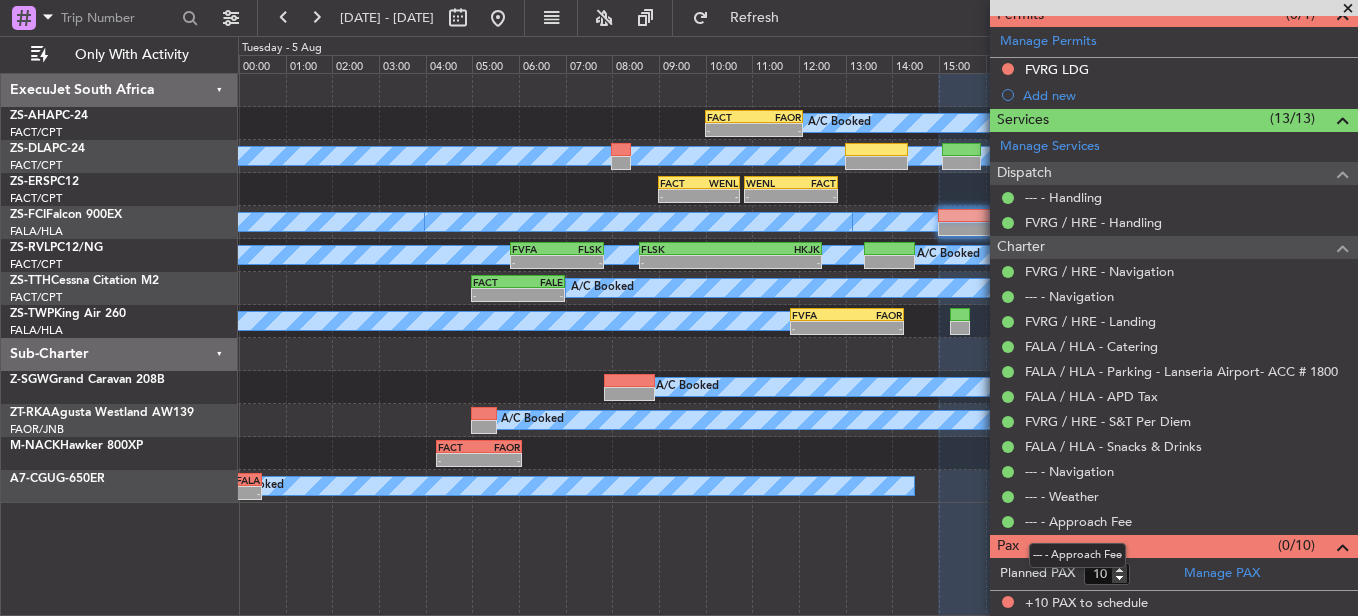 click on "--- - Approach Fee" at bounding box center [1077, 555] 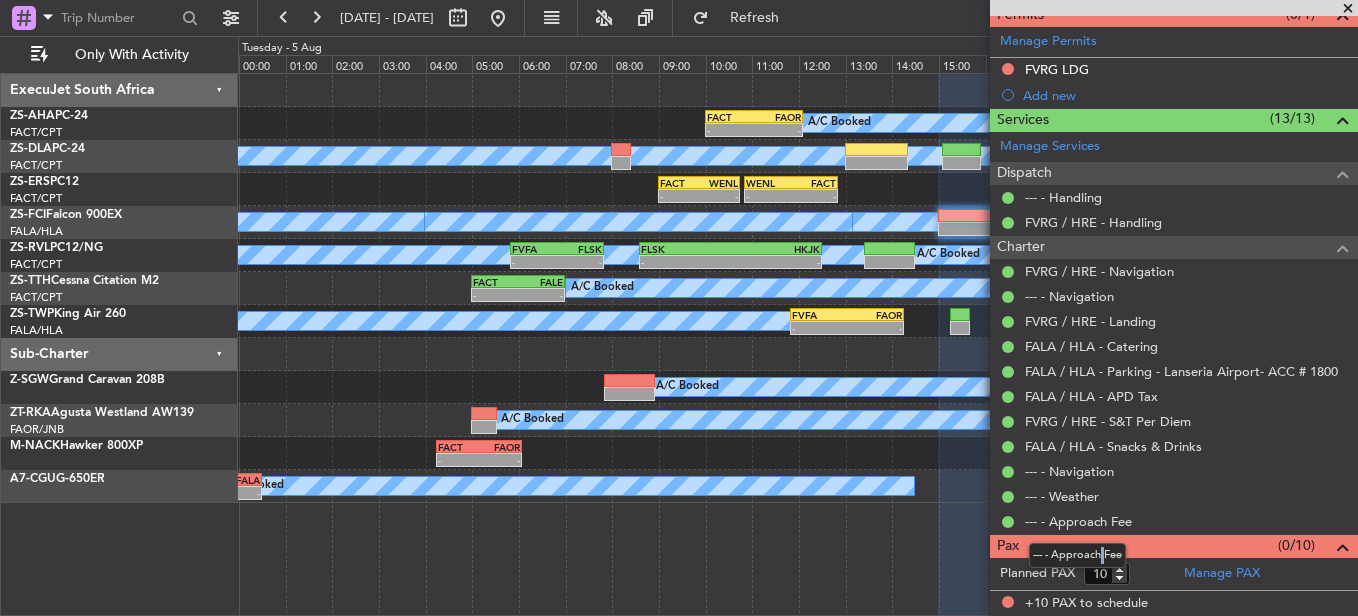 click on "--- - Approach Fee" at bounding box center [1077, 555] 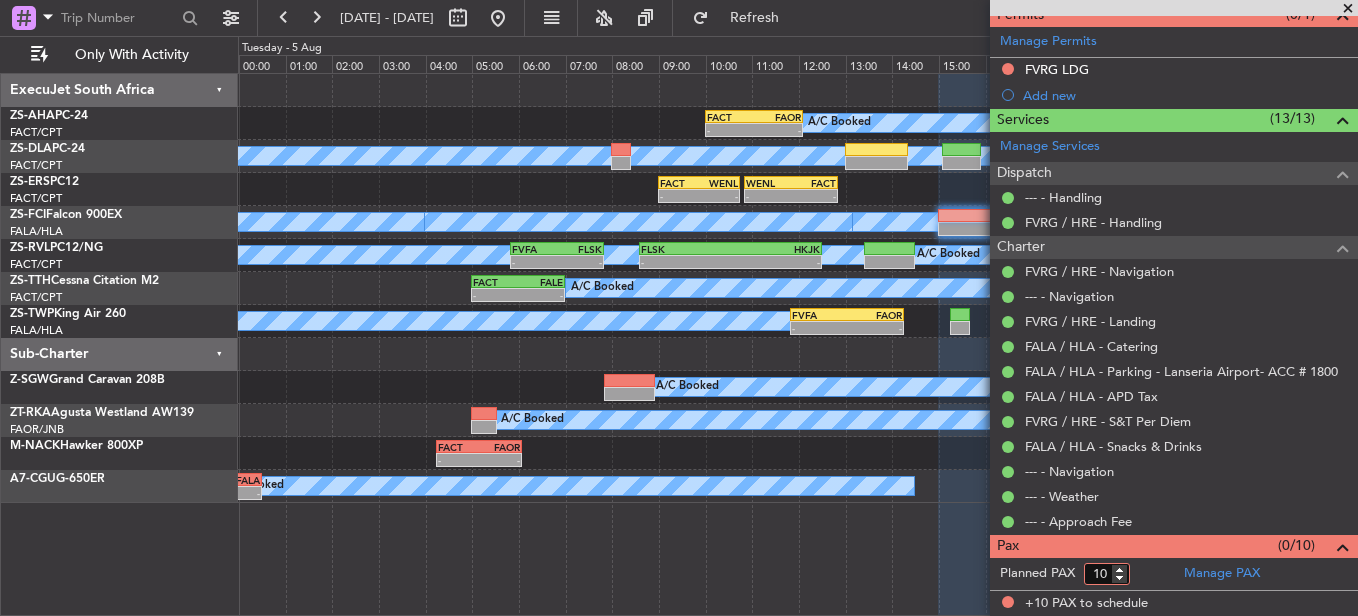 click on "10" at bounding box center (1107, 574) 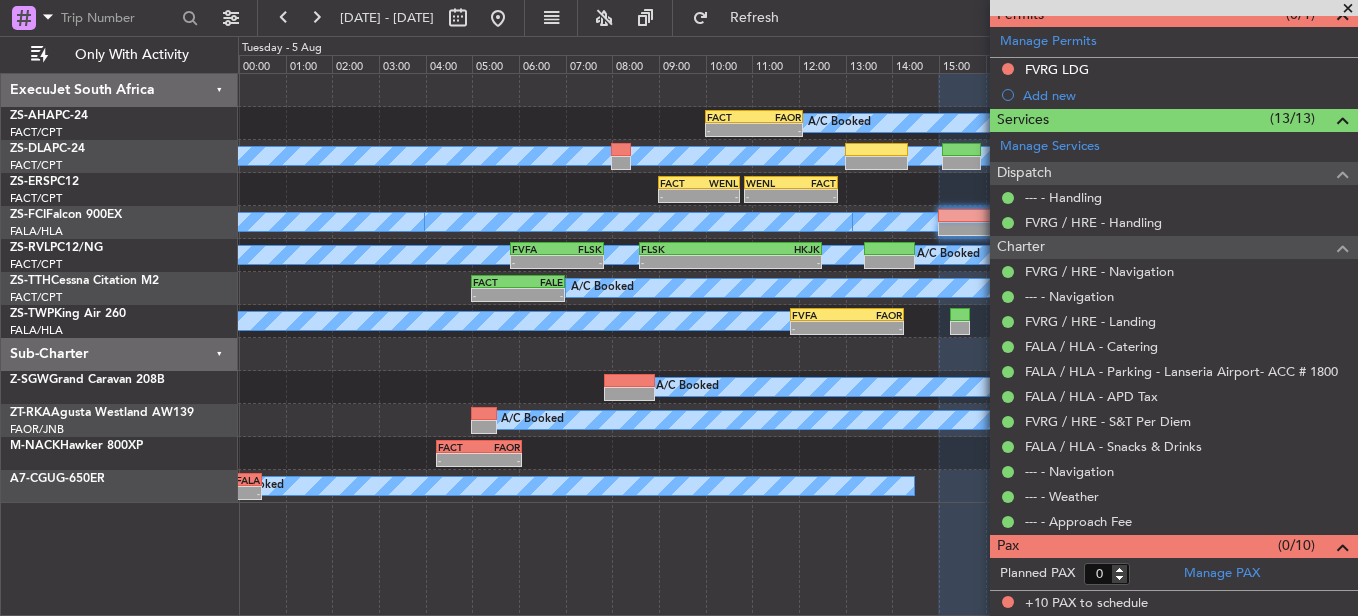 click on "Planned PAX 0" 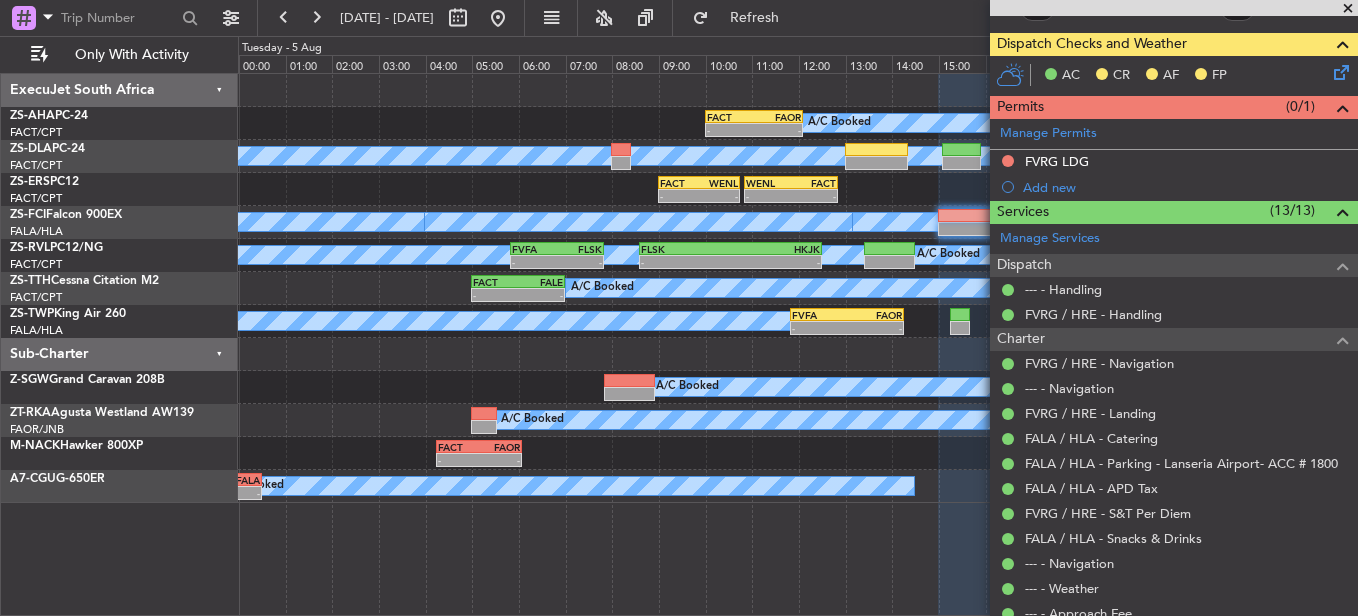 scroll, scrollTop: 248, scrollLeft: 0, axis: vertical 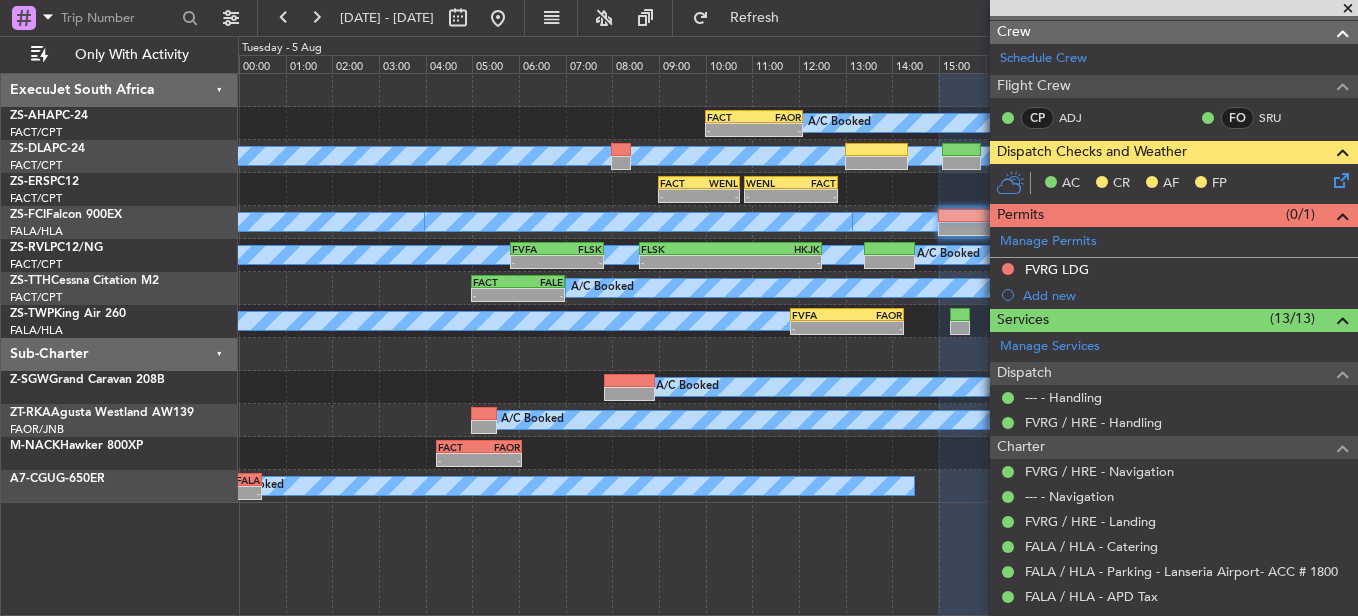 click 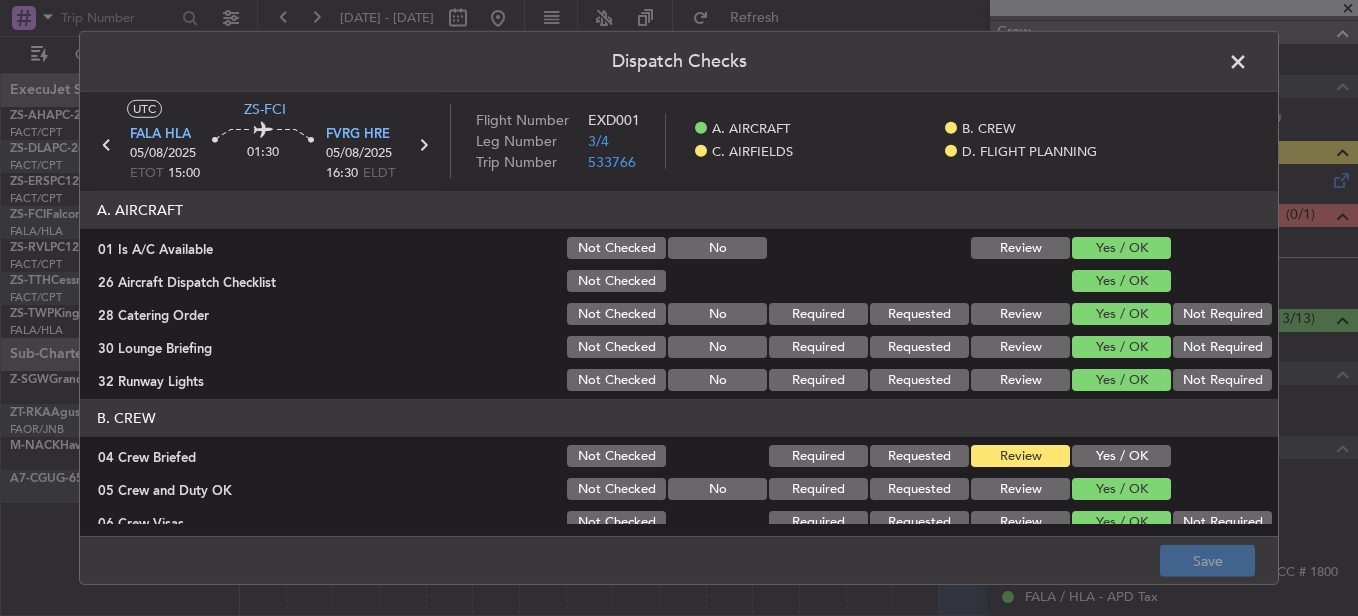 scroll, scrollTop: 100, scrollLeft: 0, axis: vertical 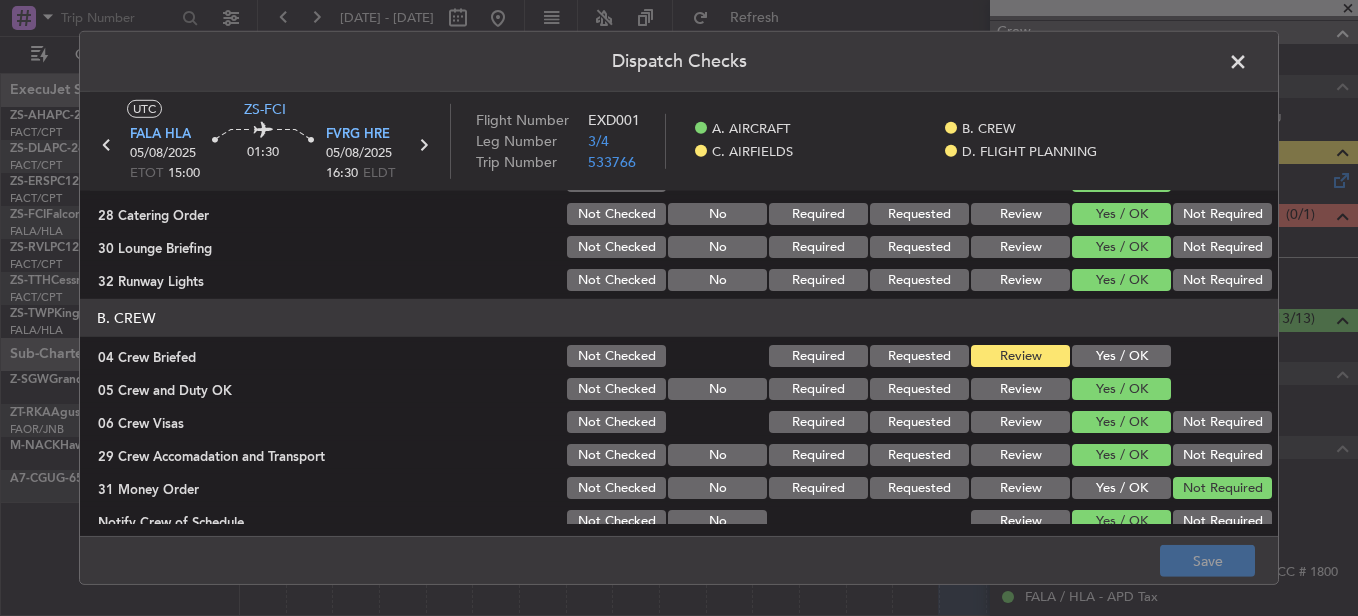 click on "Yes / OK" 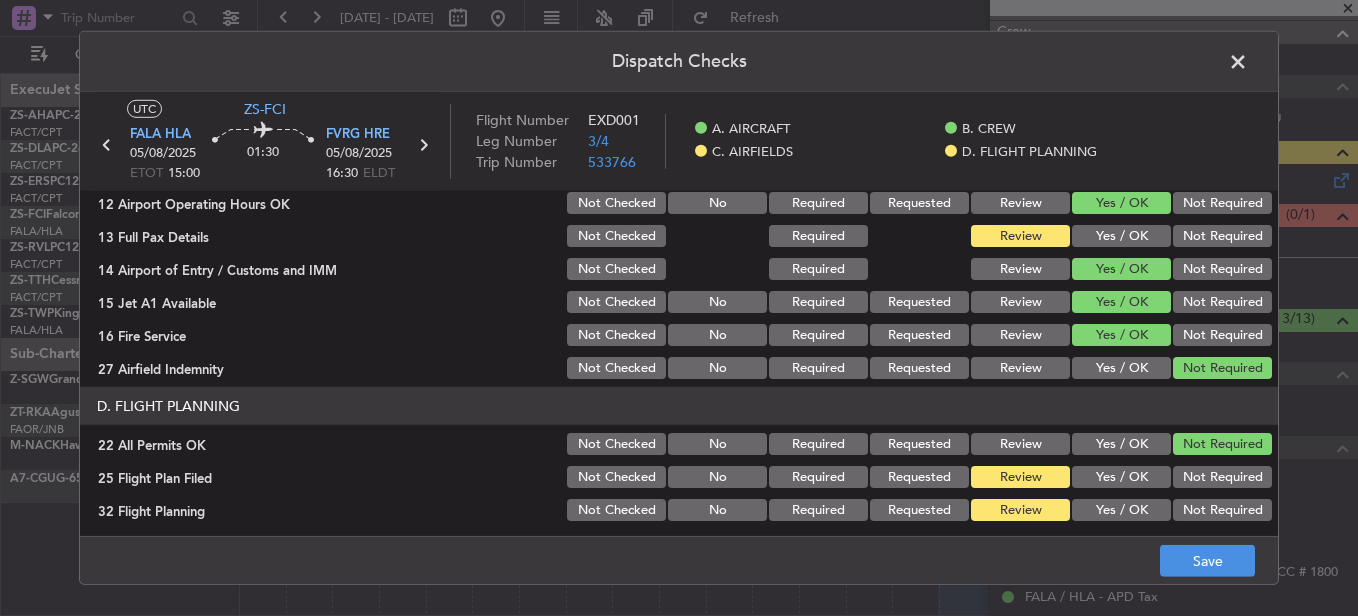 scroll, scrollTop: 565, scrollLeft: 0, axis: vertical 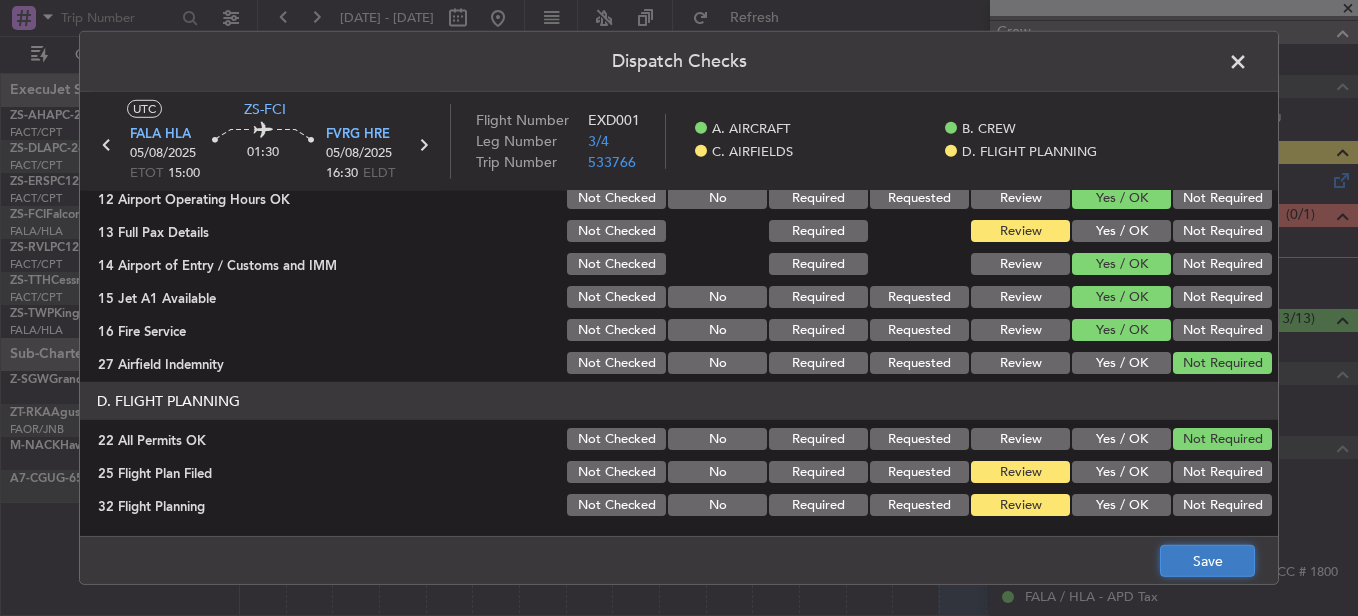 click on "Save" 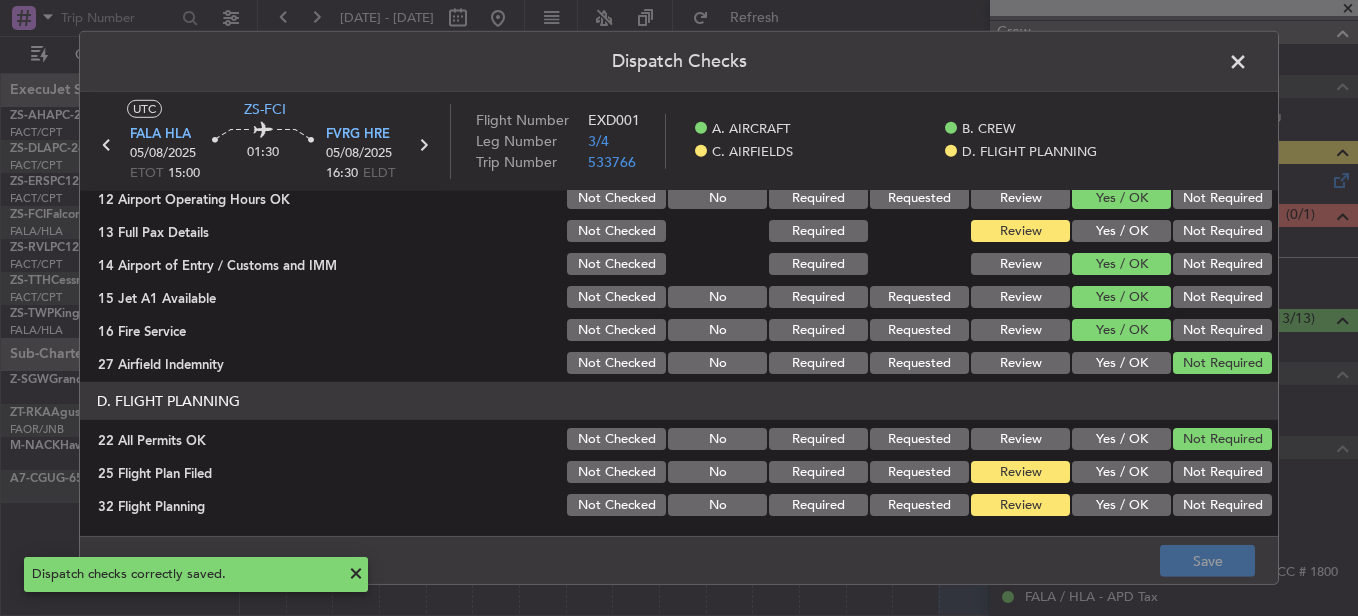 click 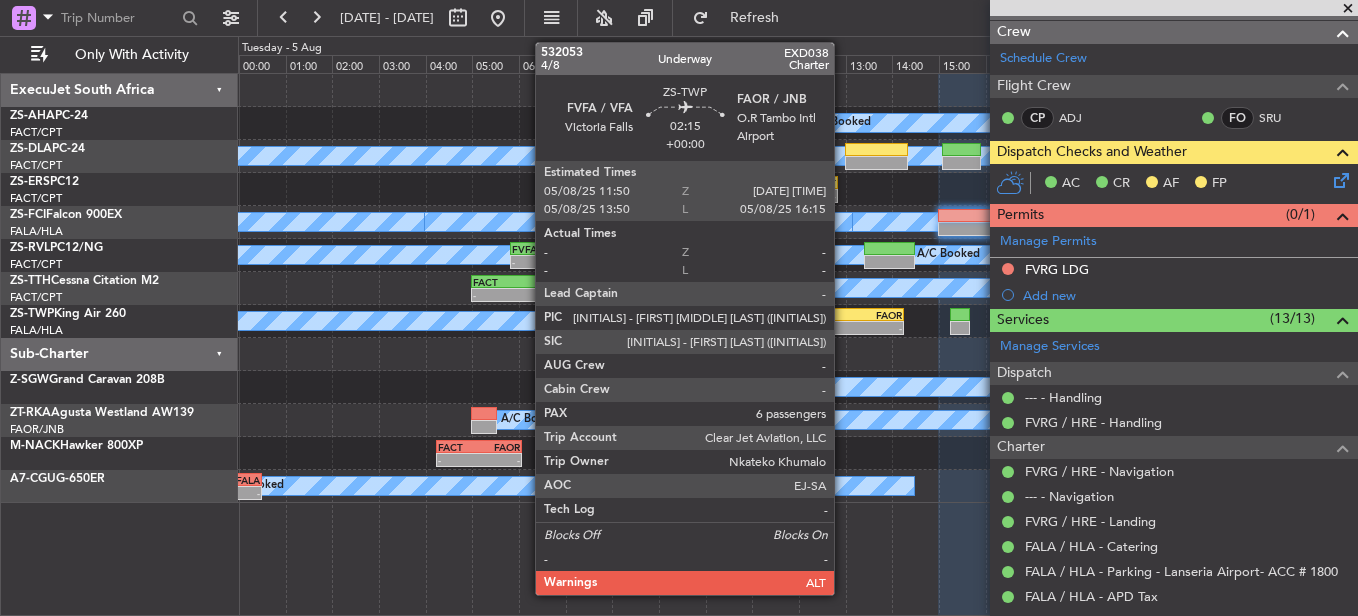 click on "FVFA" 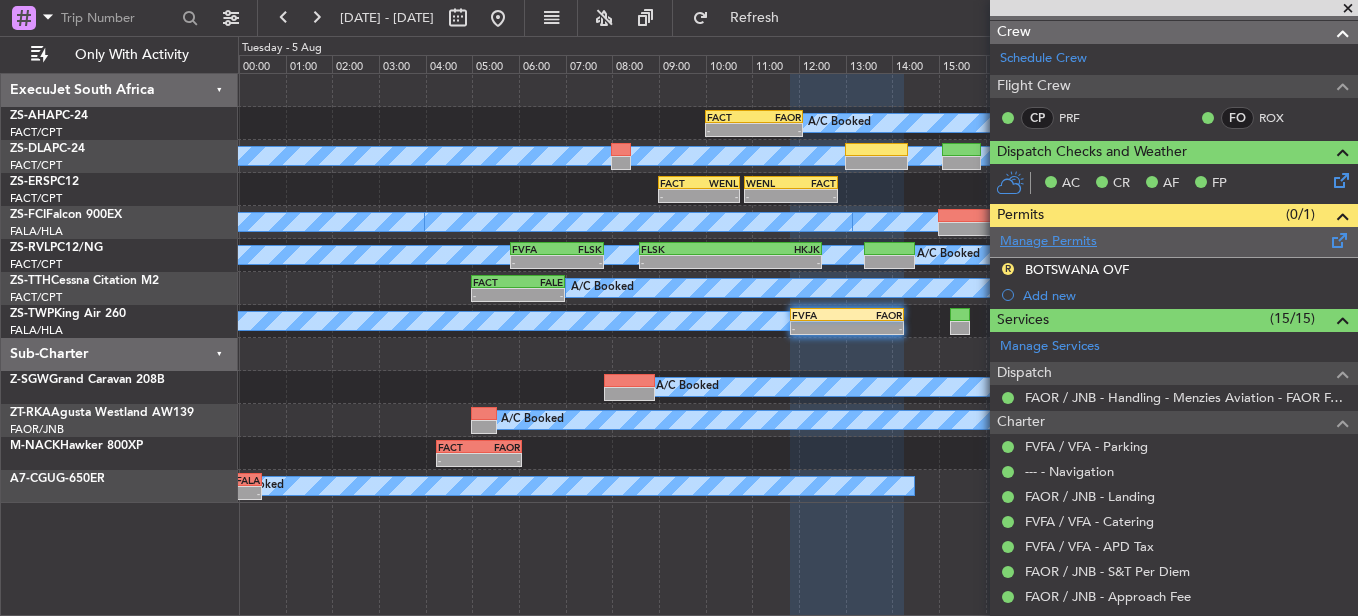 scroll, scrollTop: 0, scrollLeft: 0, axis: both 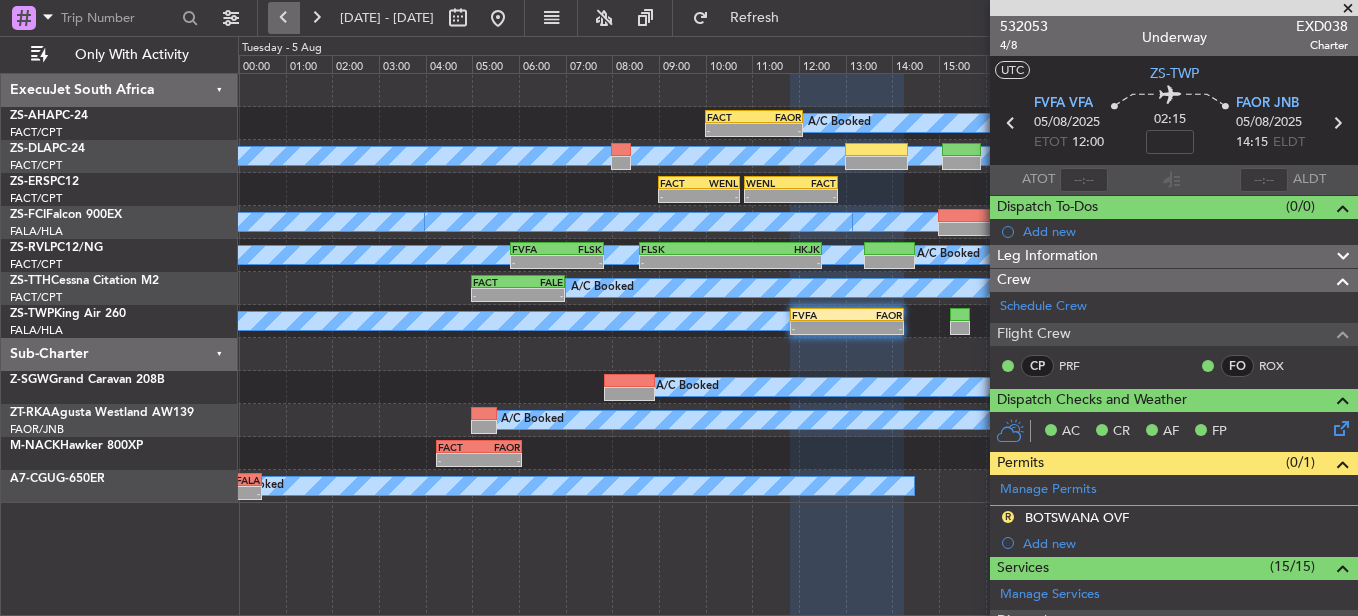 click at bounding box center [284, 18] 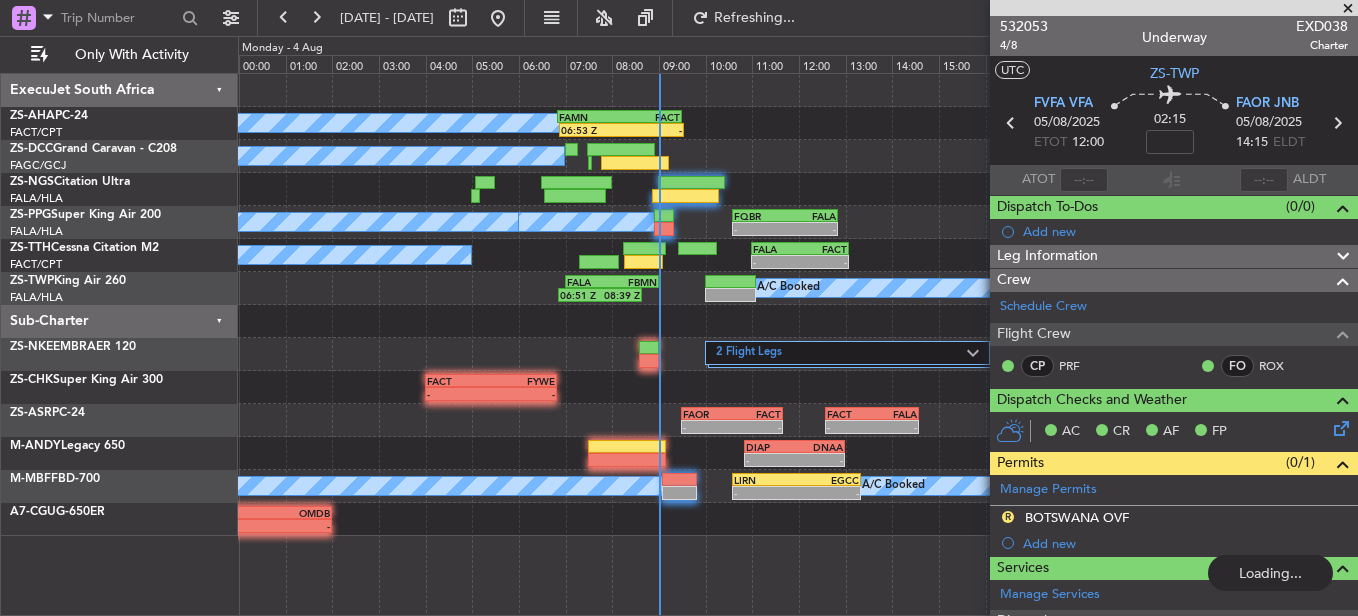 click at bounding box center [1348, 9] 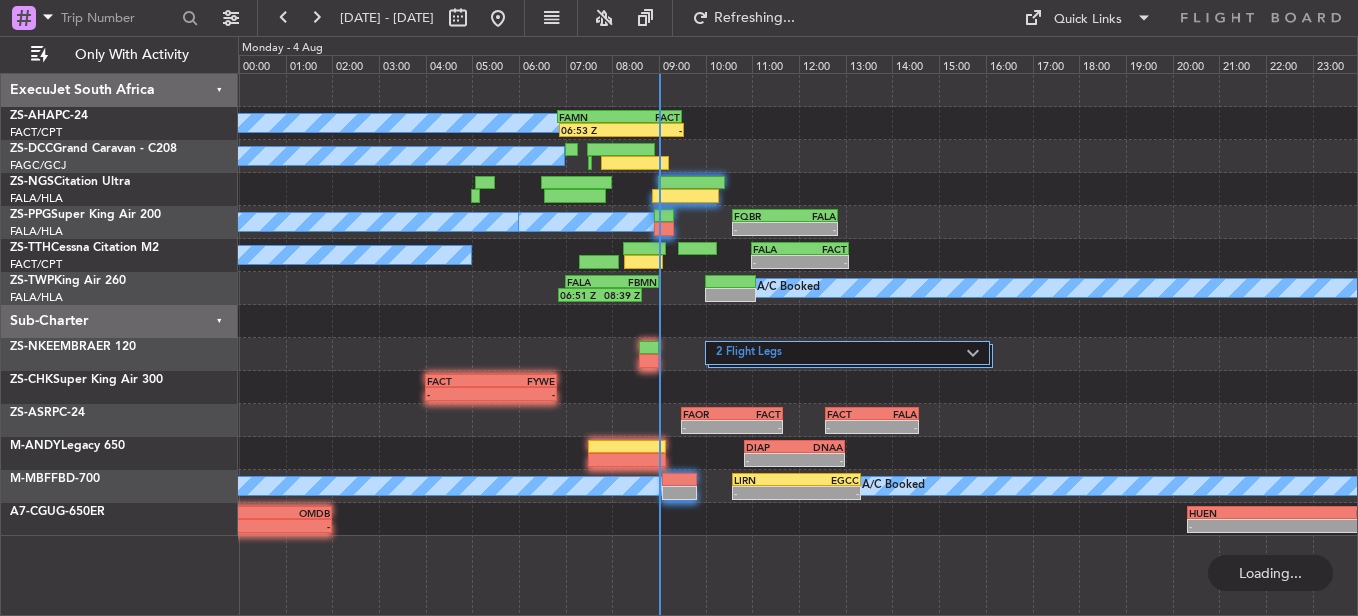 type on "0" 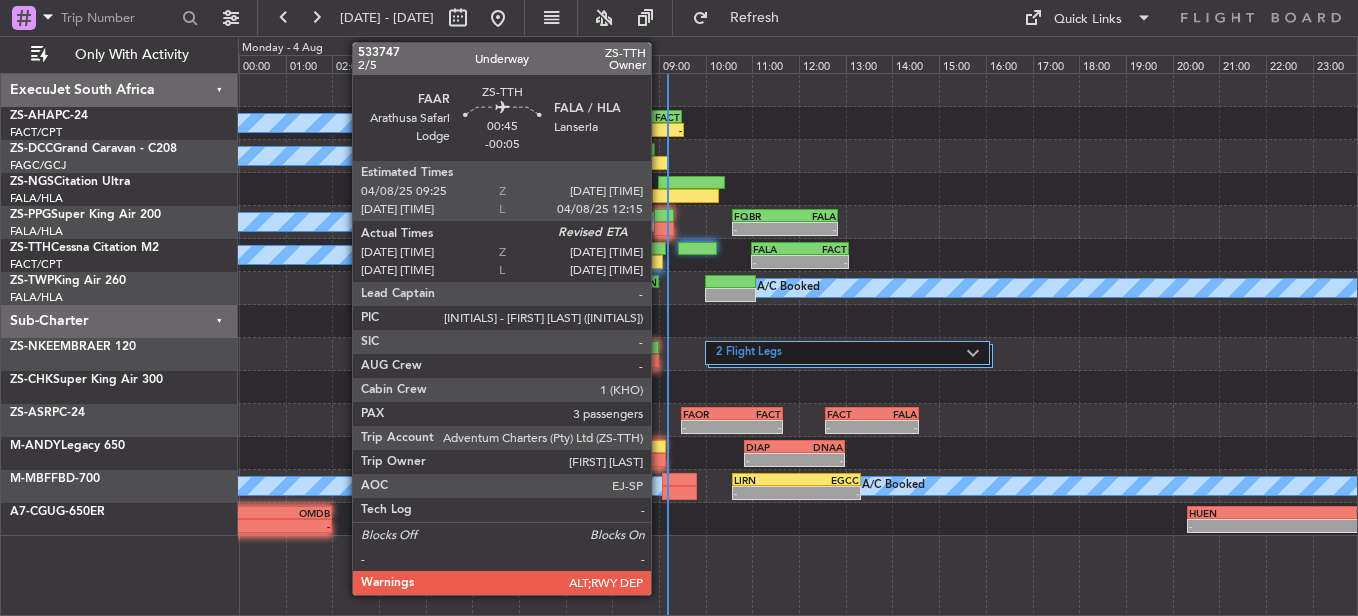 click 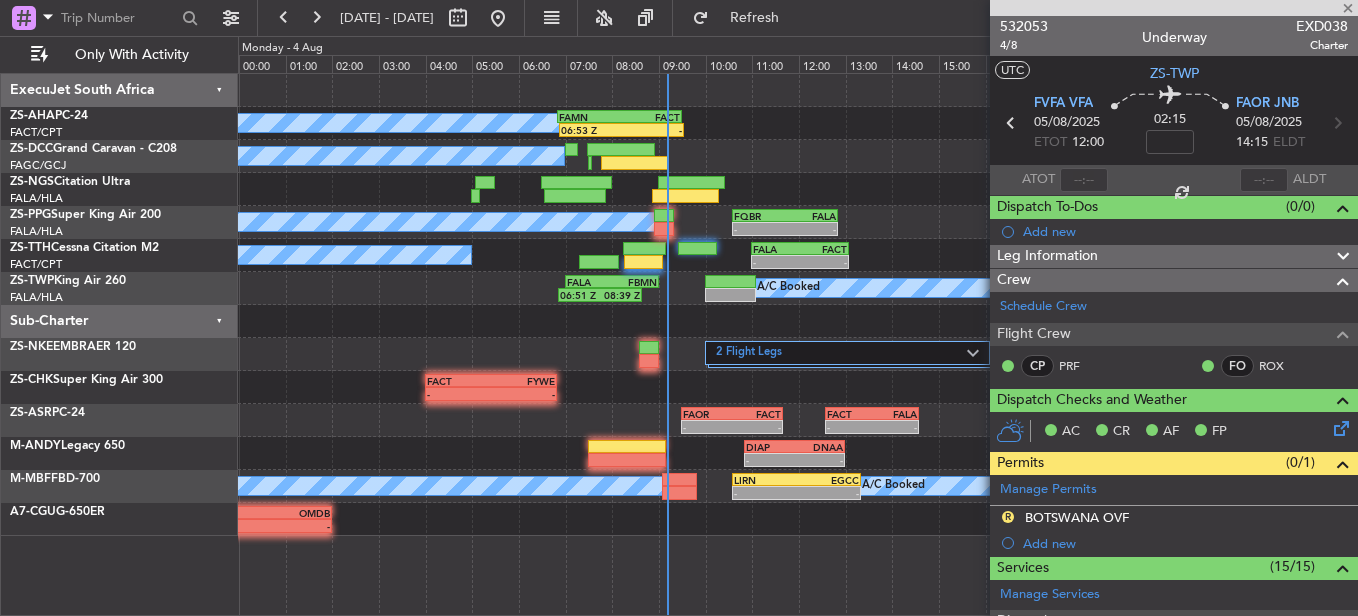 type on "-00:05" 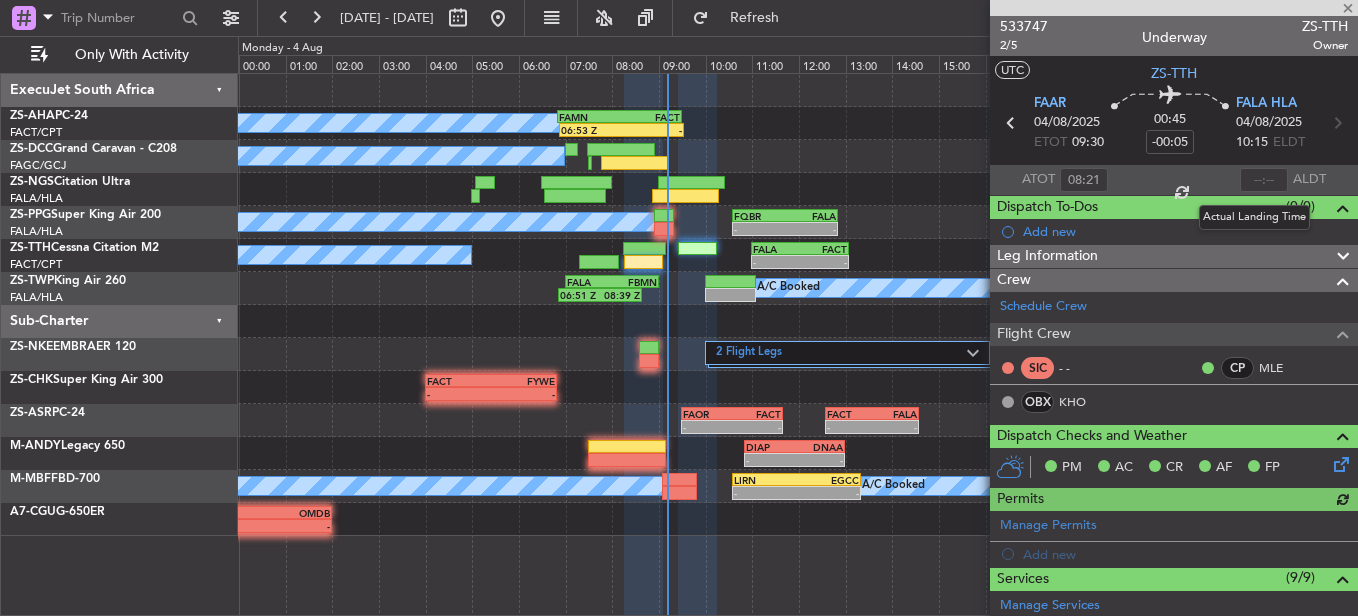 click at bounding box center [1264, 180] 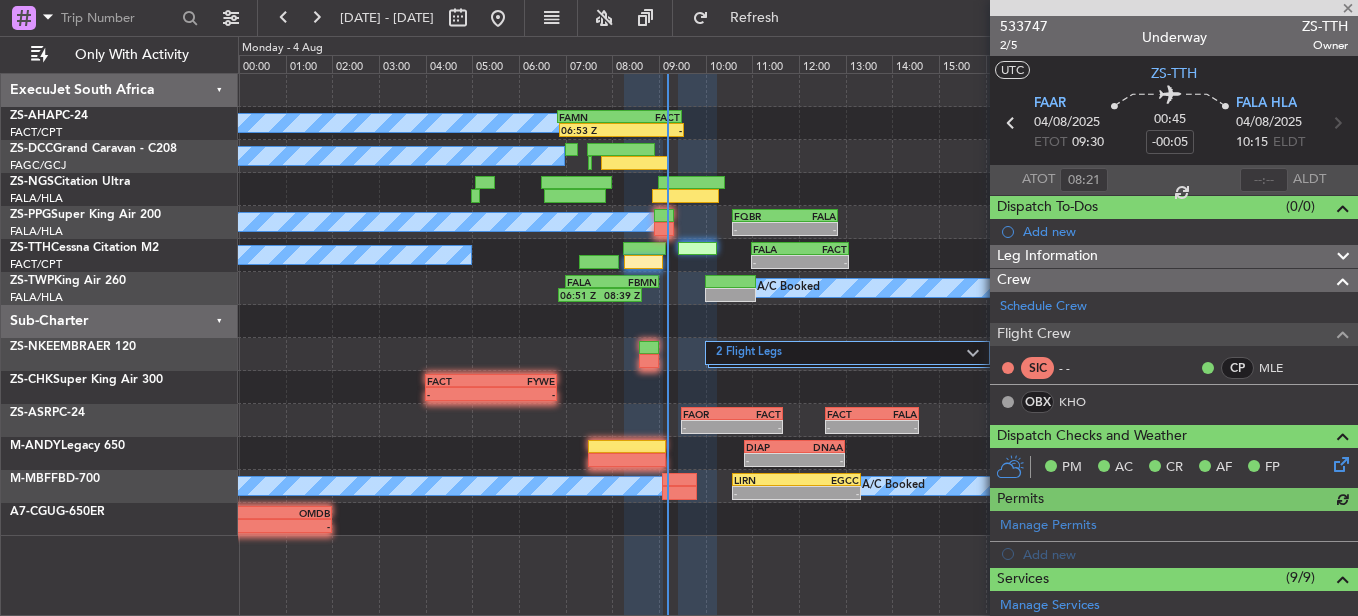 click at bounding box center (1264, 180) 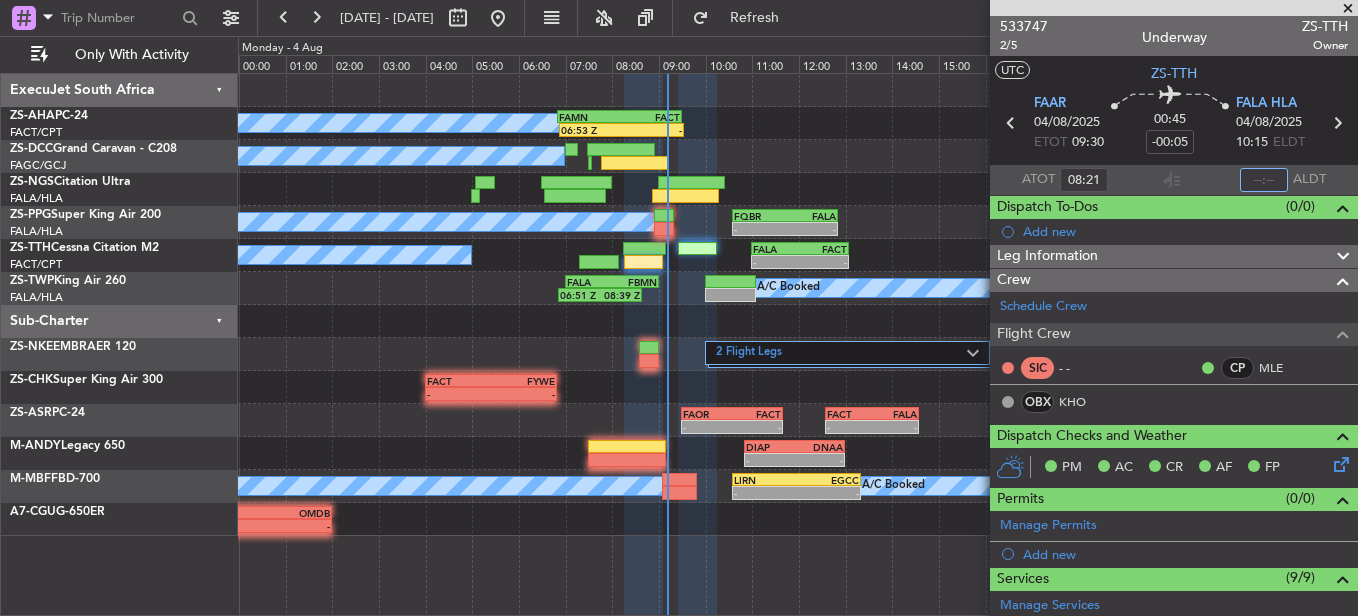 click at bounding box center [1264, 180] 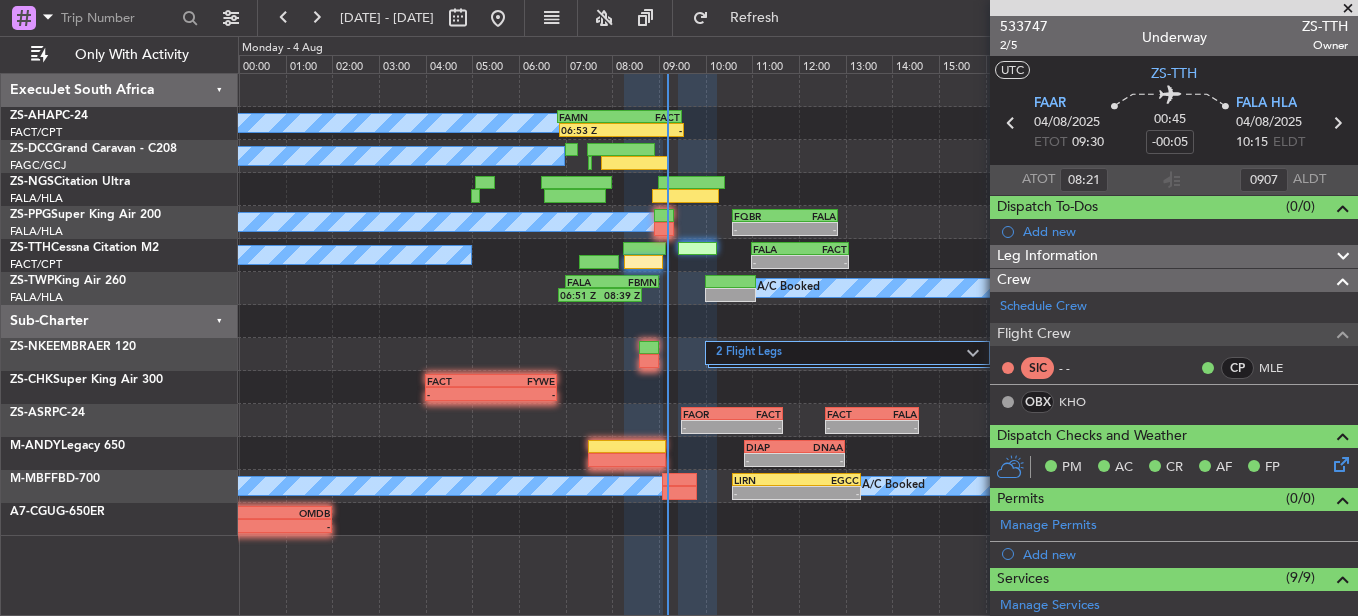click on "ATOT [TIME] [NUMBER] ALDT" at bounding box center [1174, 180] 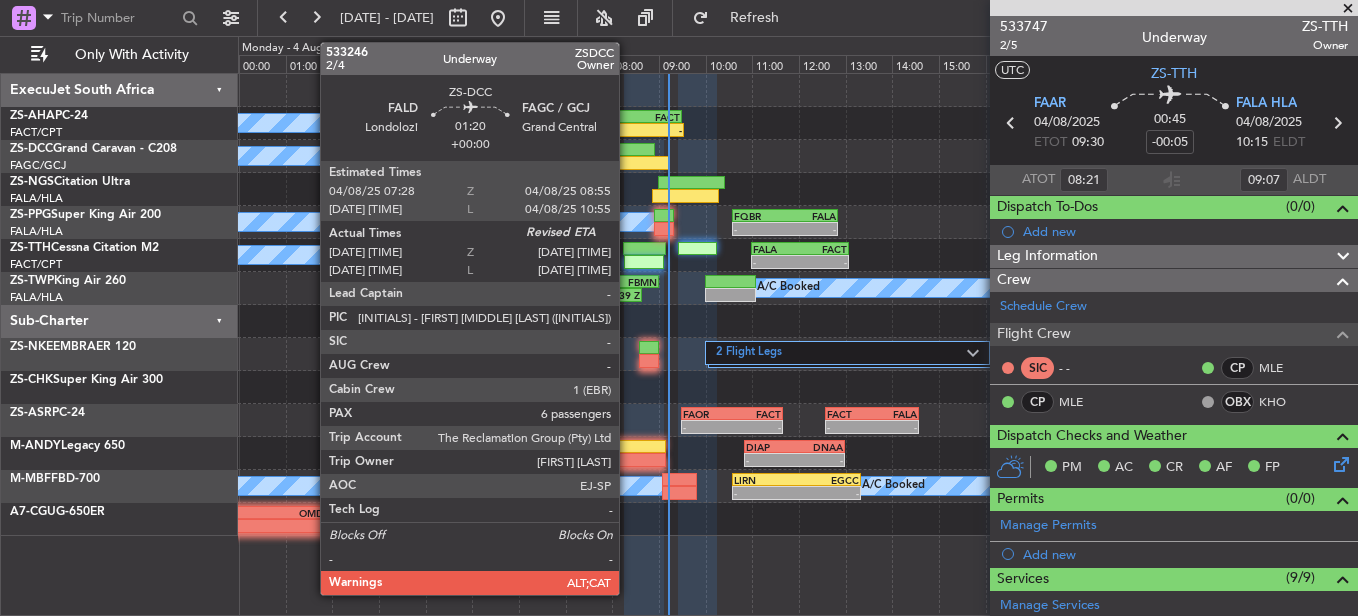 click 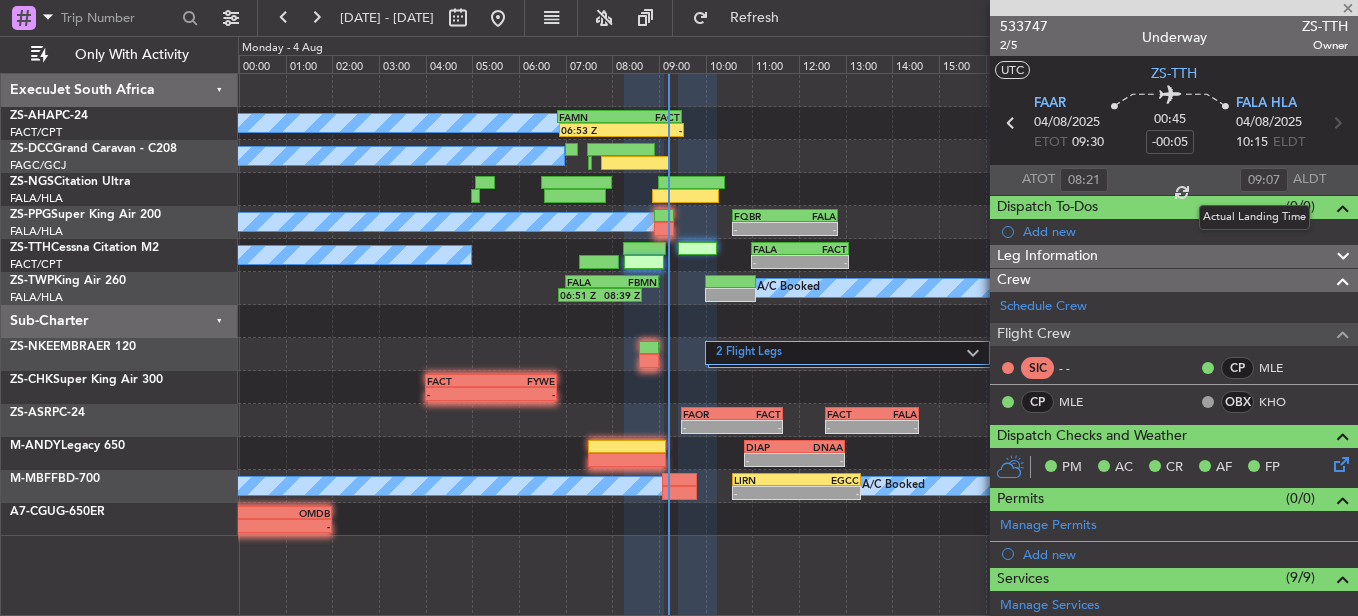 type 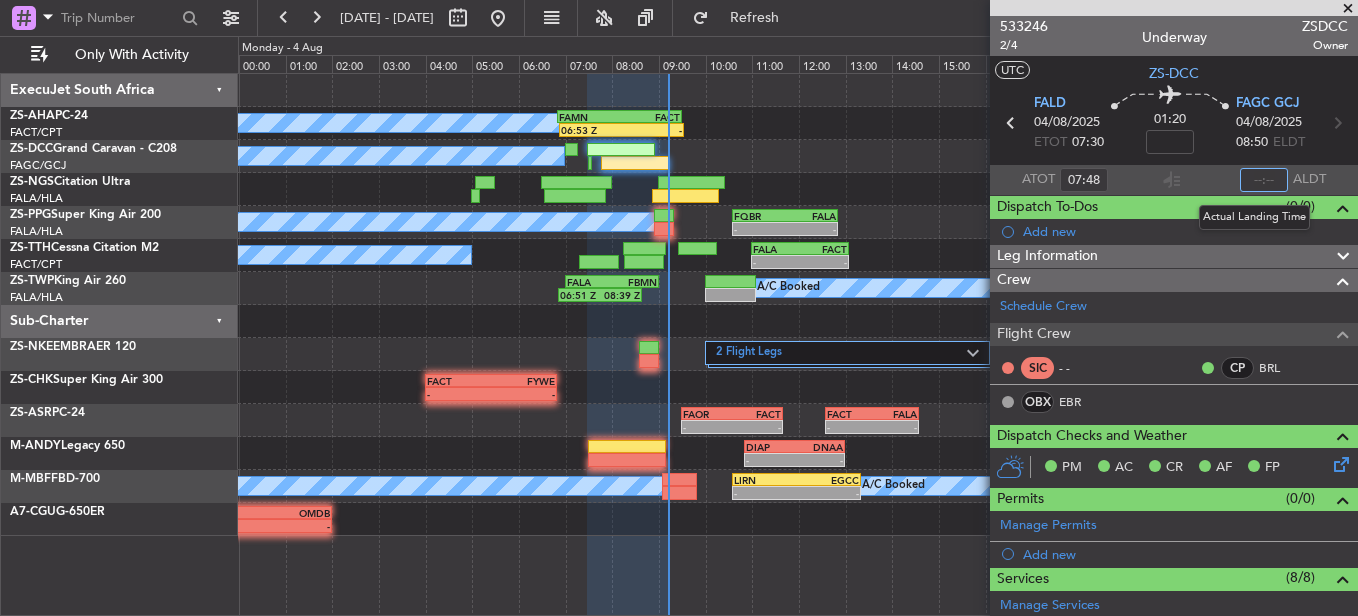 click at bounding box center (1264, 180) 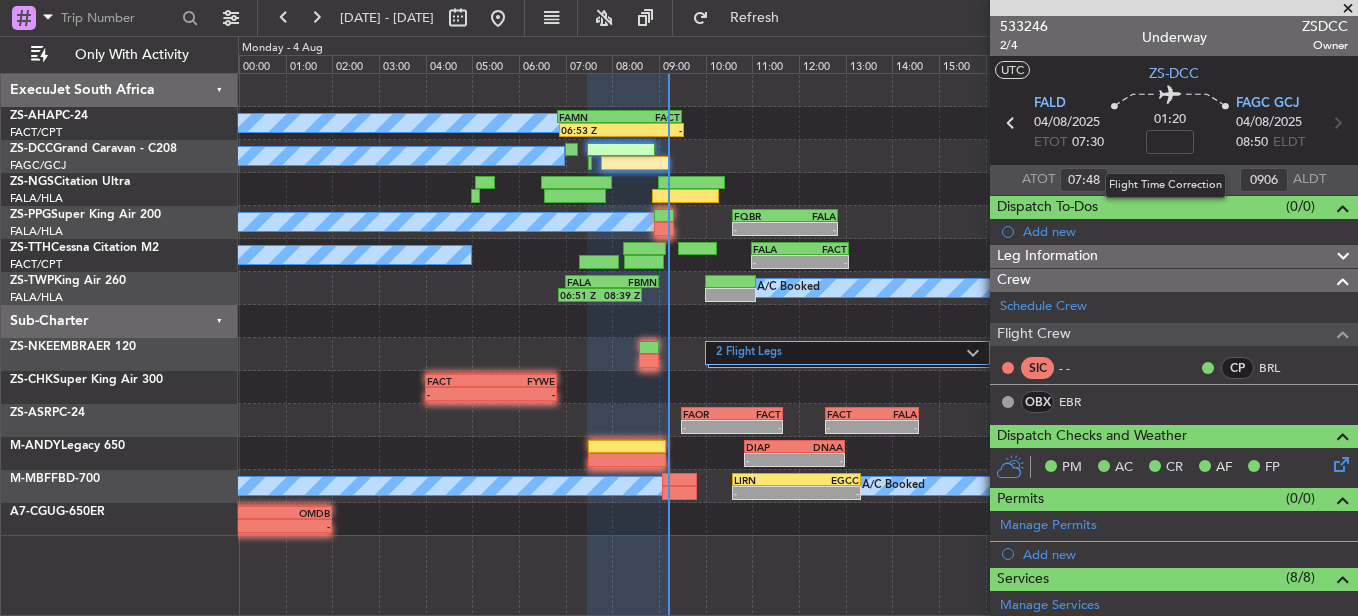 click on "Flight Time Correction" at bounding box center (1165, 185) 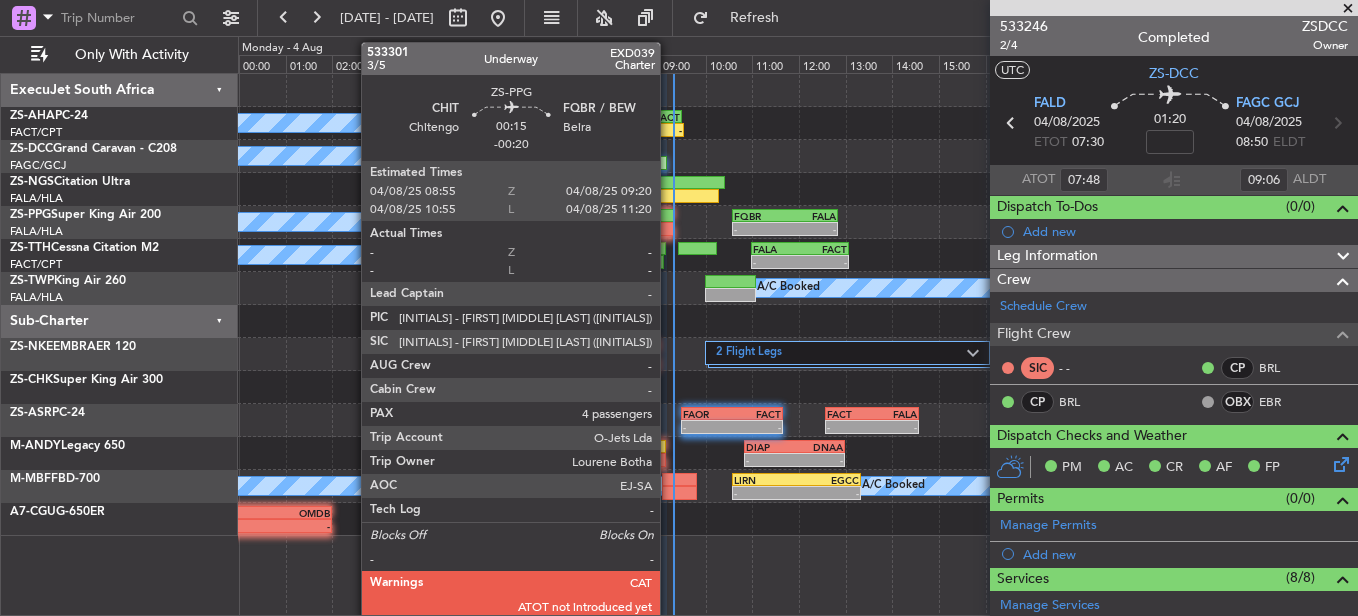 click 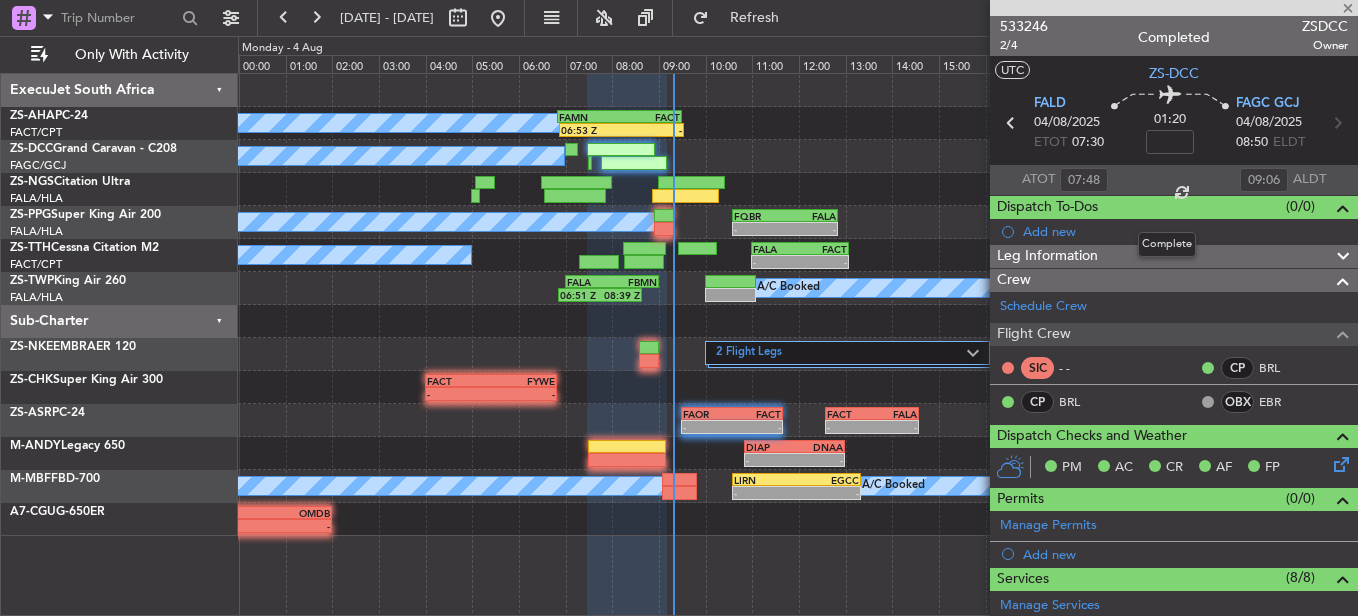 type on "-00:20" 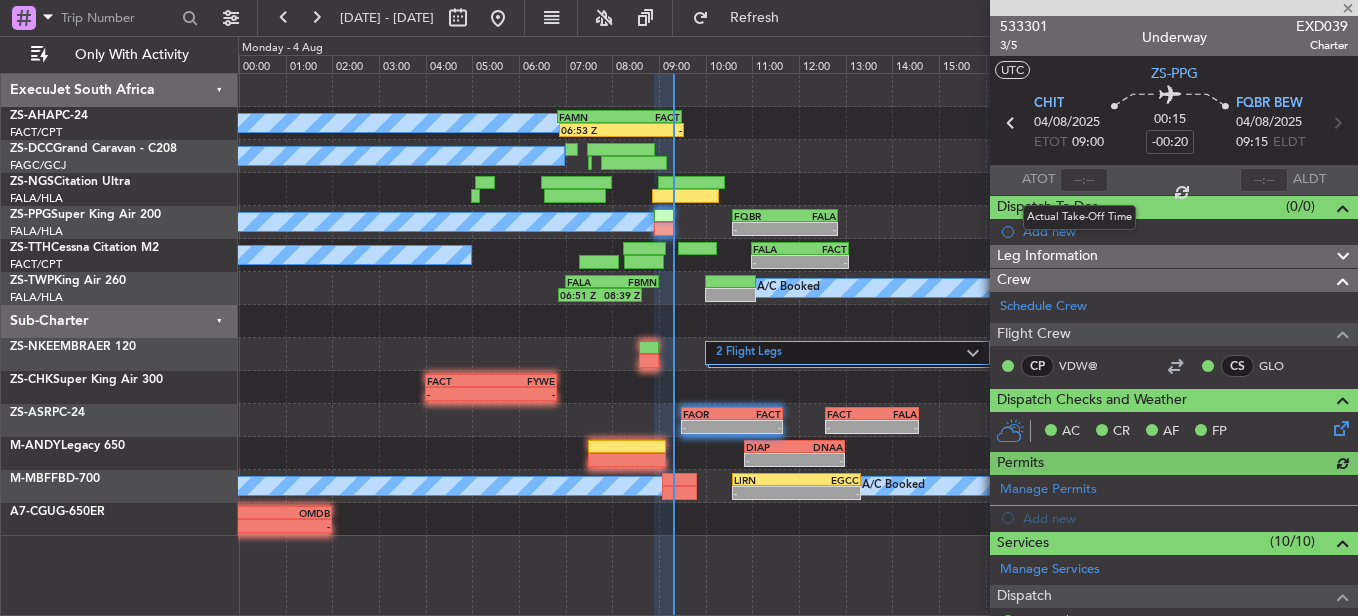 click at bounding box center (1084, 180) 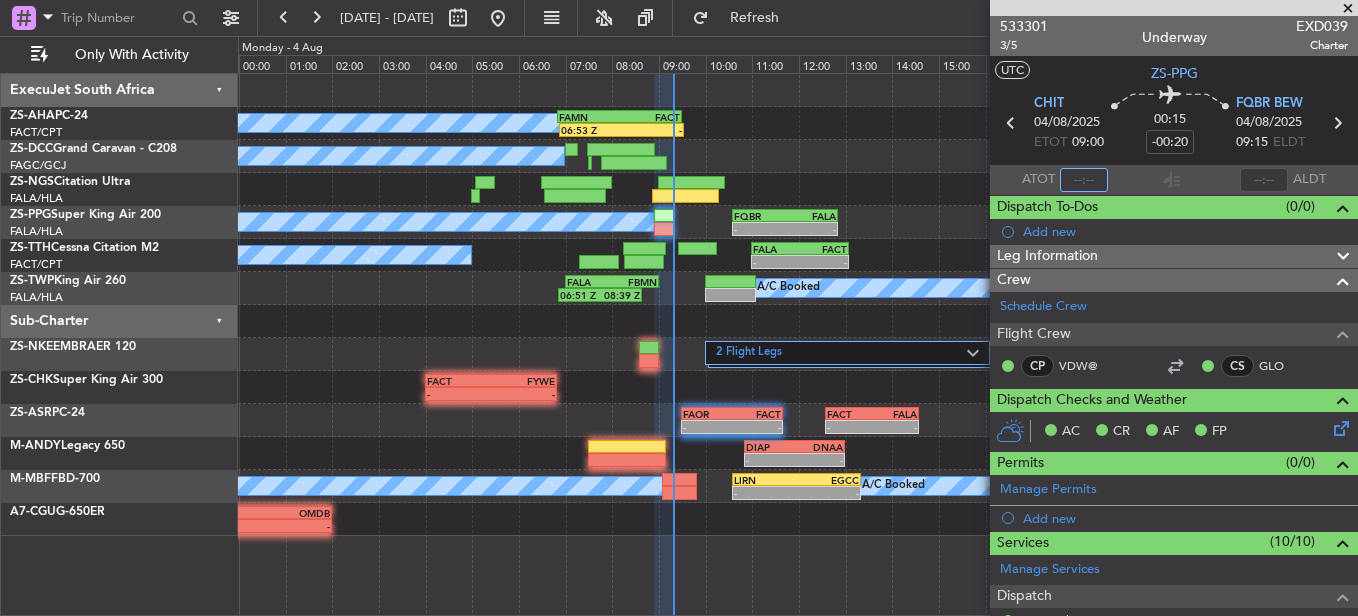 click at bounding box center [1084, 180] 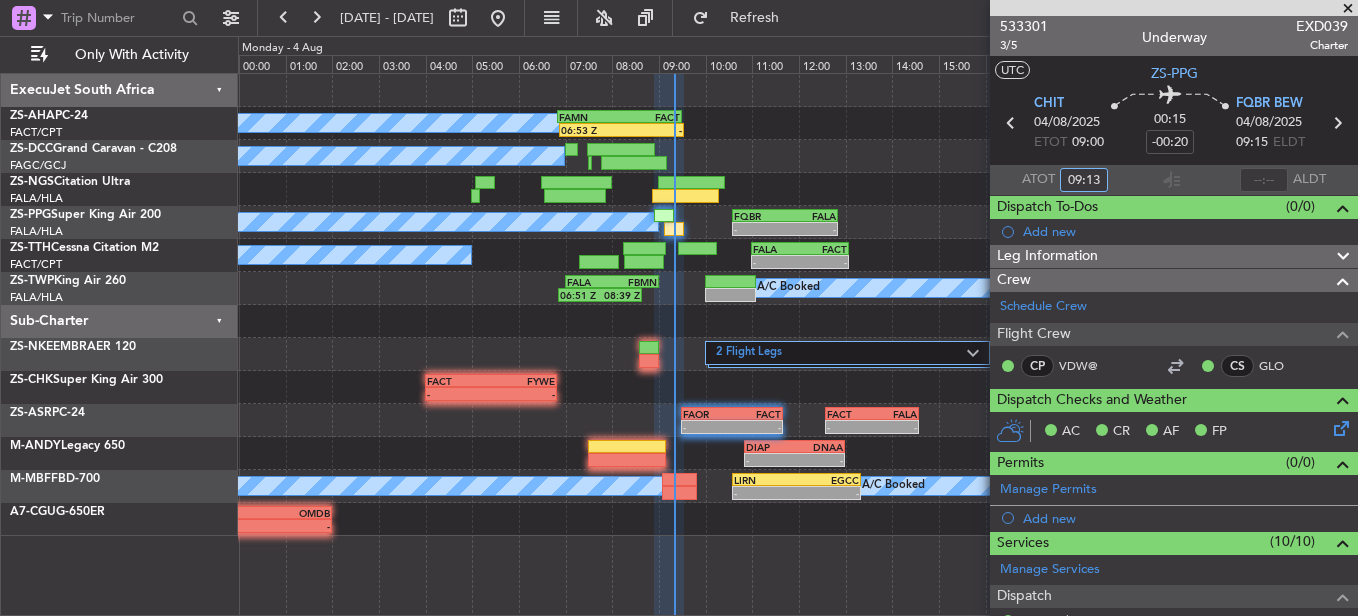 type on "09:13" 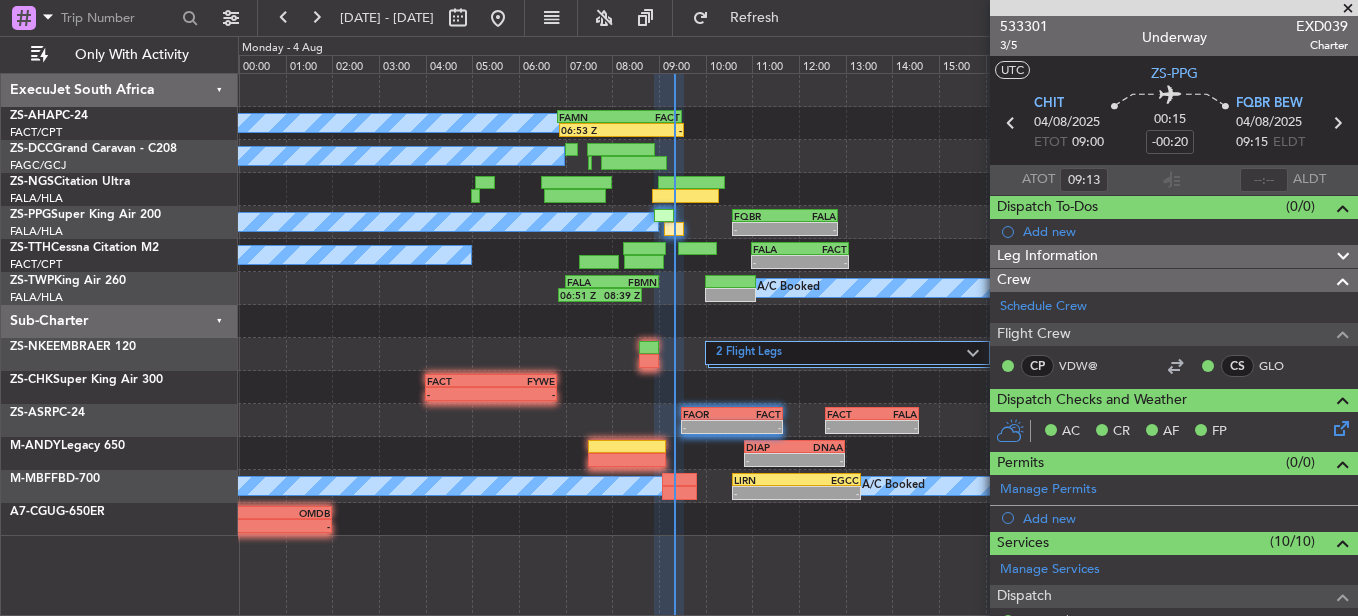 click on "ATOT 09:13 ALDT" at bounding box center (1174, 180) 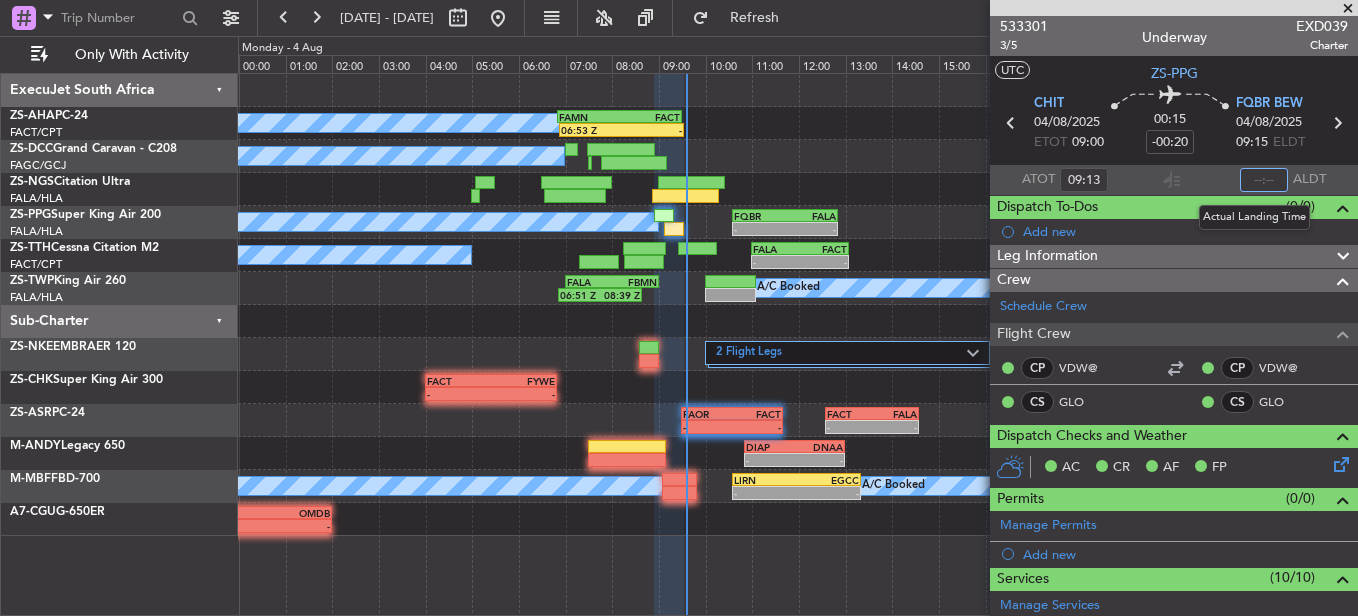 click at bounding box center (1264, 180) 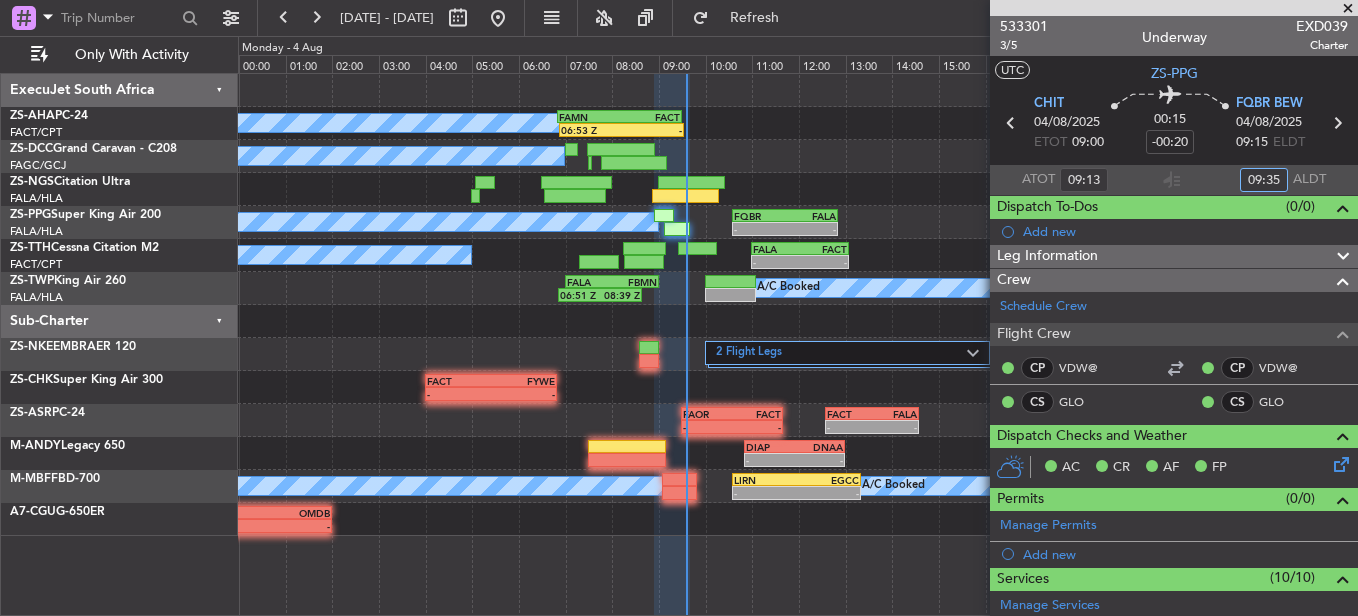 type on "09:35" 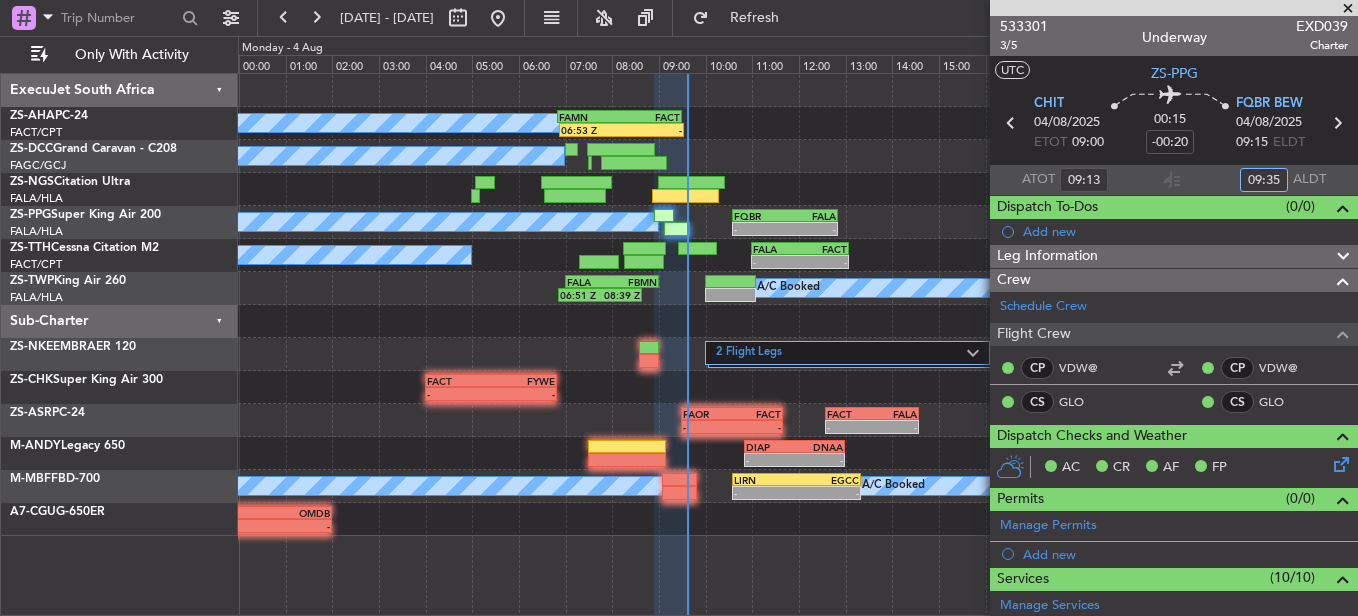 click on "A/C Booked
[TIME] Z
-
FAMN
[TIME] Z
FACT
[TIME] Z
A/C Booked
A/C Booked
A/C Booked
-
-
FQBR
[TIME] Z
FALA
[TIME] Z
A/C Booked
-
-
FALA
[TIME] Z
FACT
[TIME] Z
-
-
FACT
[TIME] Z
FALE
[TIME] Z
A/C Booked
[TIME] Z
[TIME] Z
FALA
[TIME] Z
FBMN
[TIME] Z
2 Flight Legs
-" 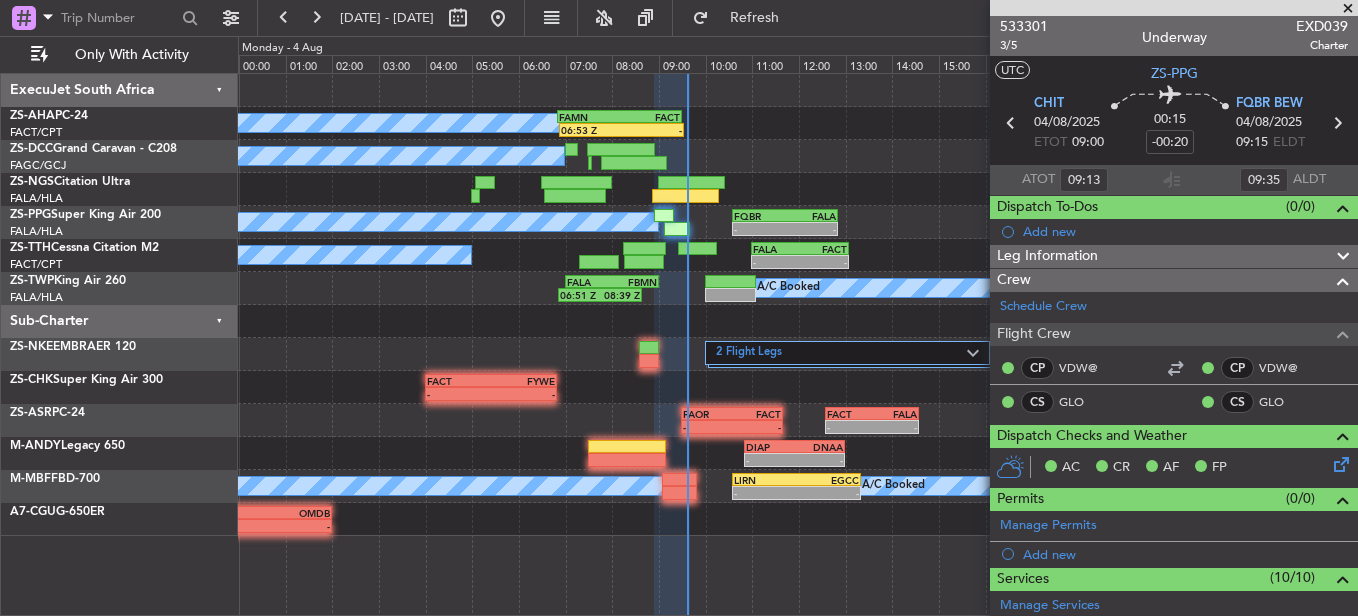click at bounding box center [1348, 9] 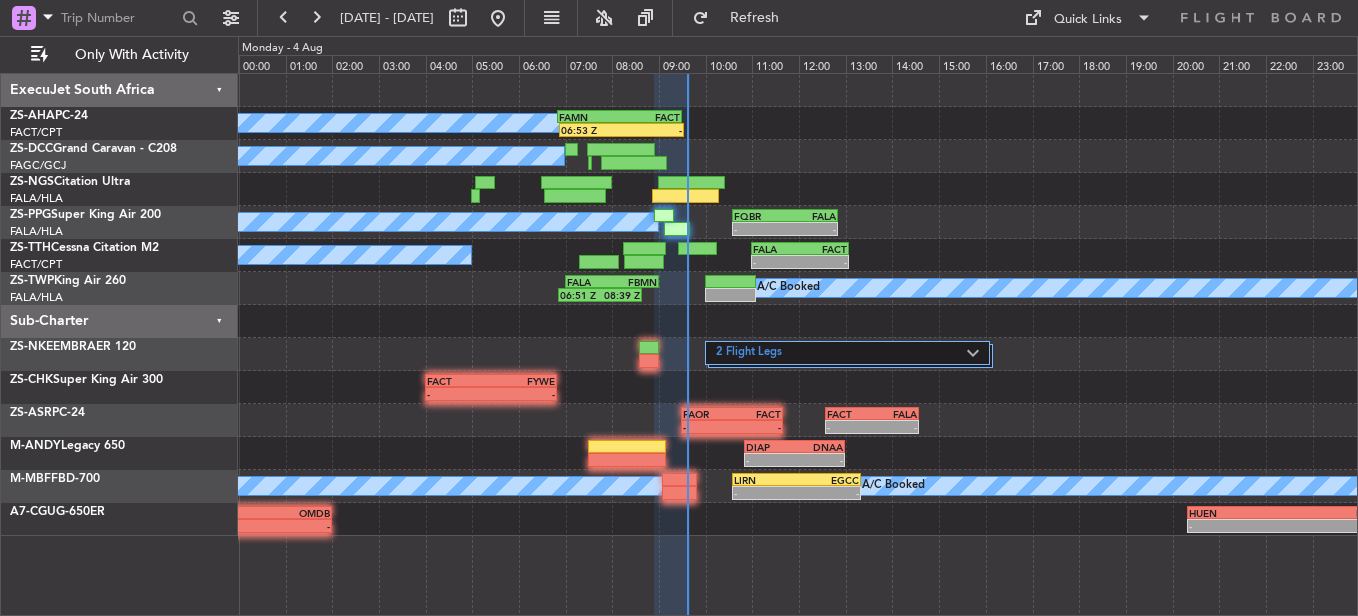 type on "0" 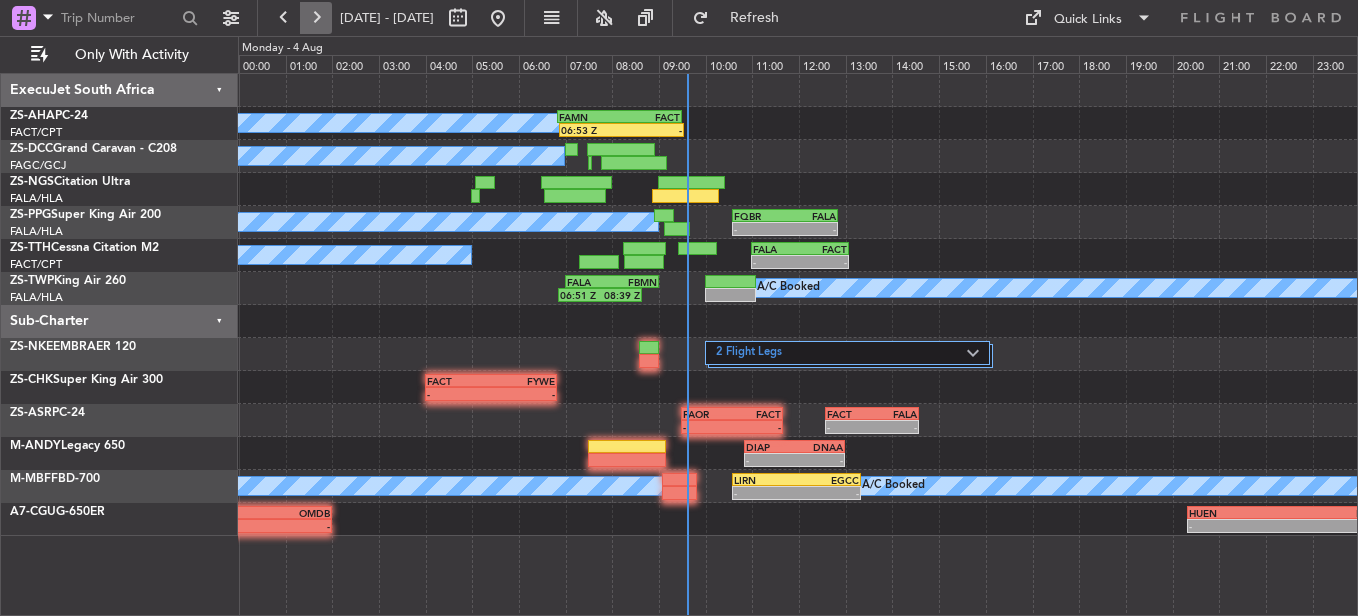 click at bounding box center [316, 18] 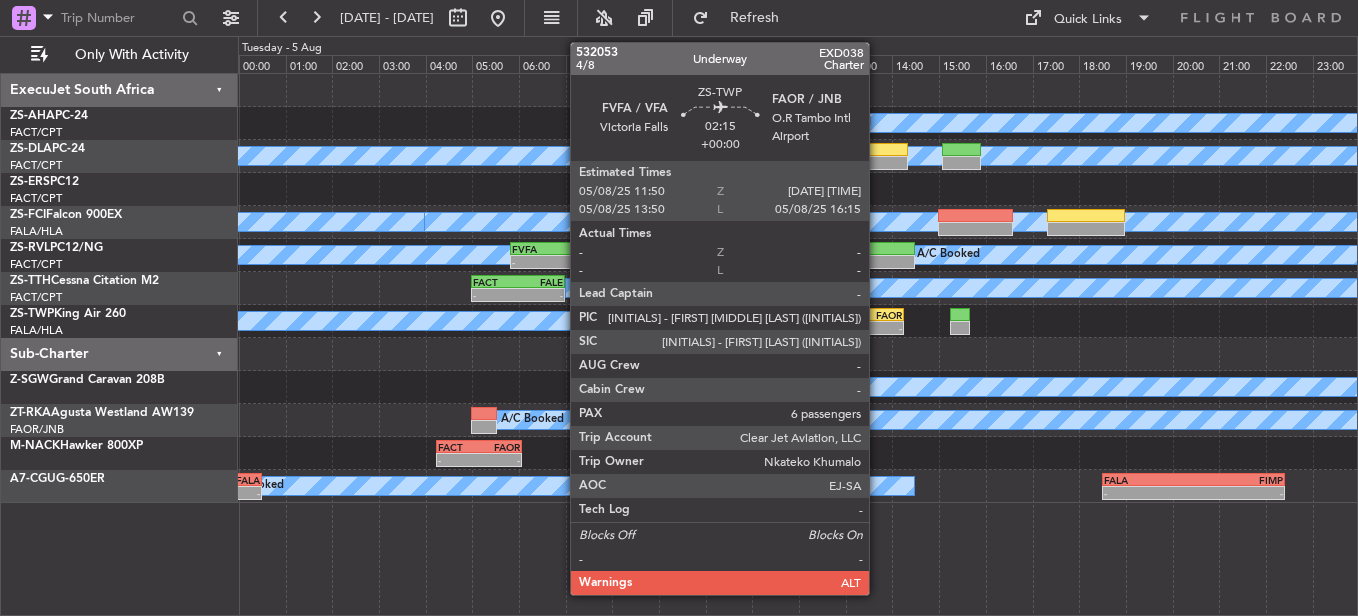 click on "FAOR" 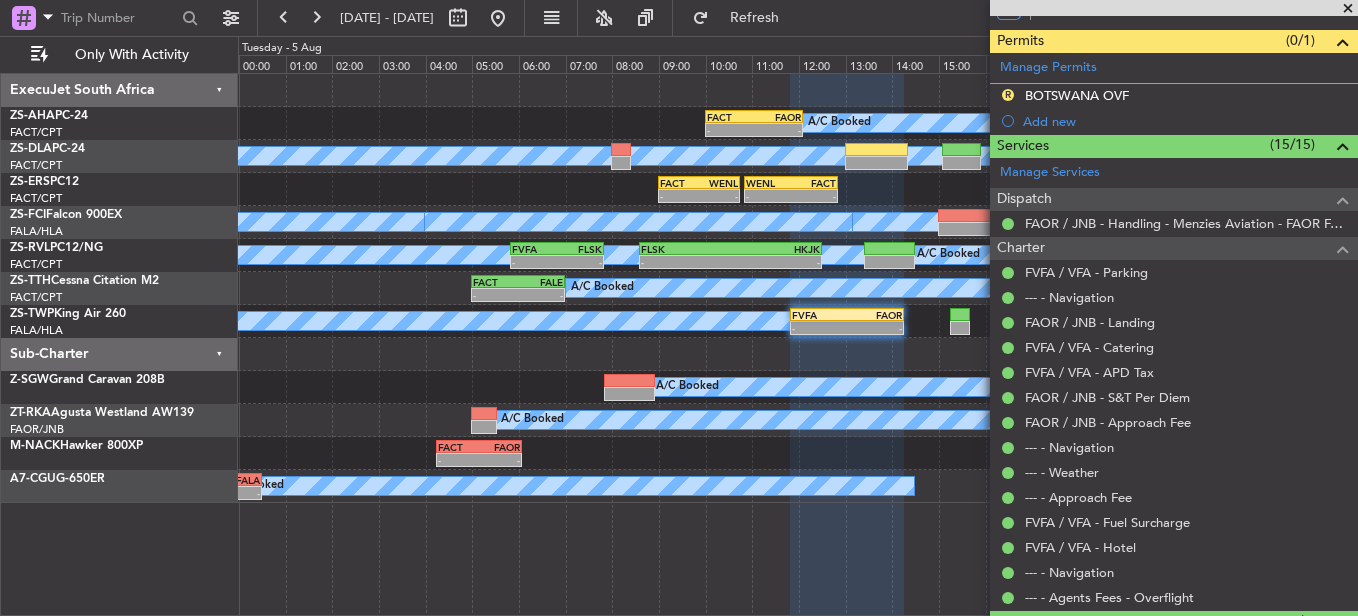 scroll, scrollTop: 500, scrollLeft: 0, axis: vertical 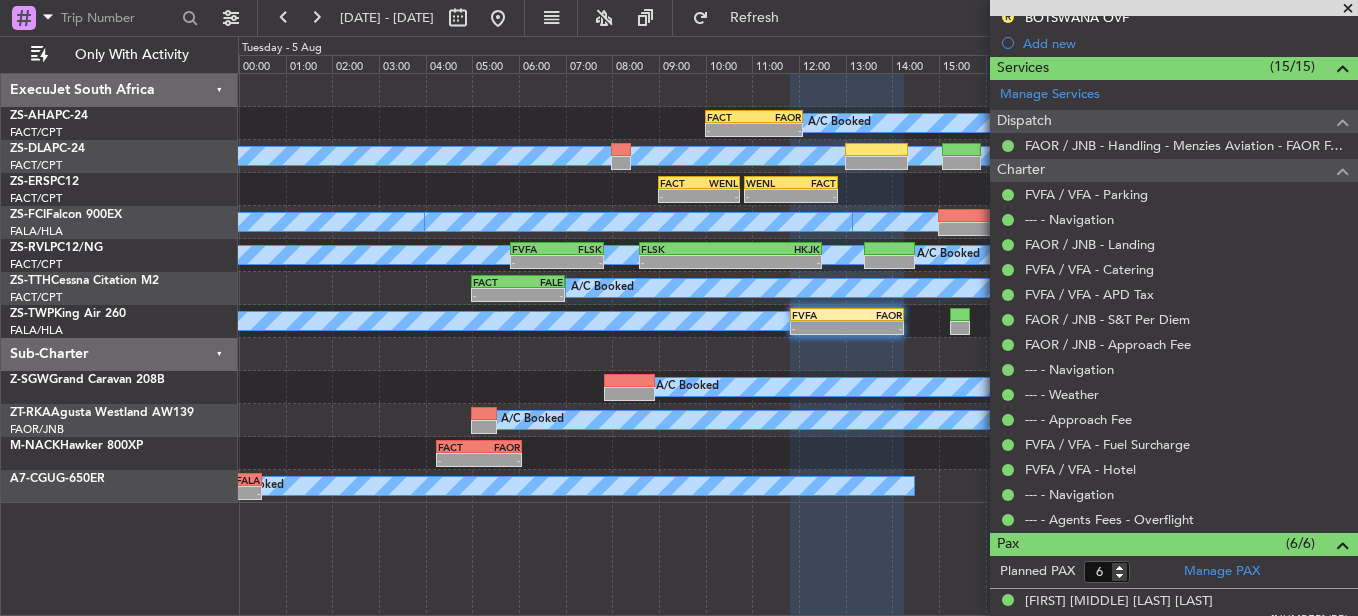 click at bounding box center (1348, 9) 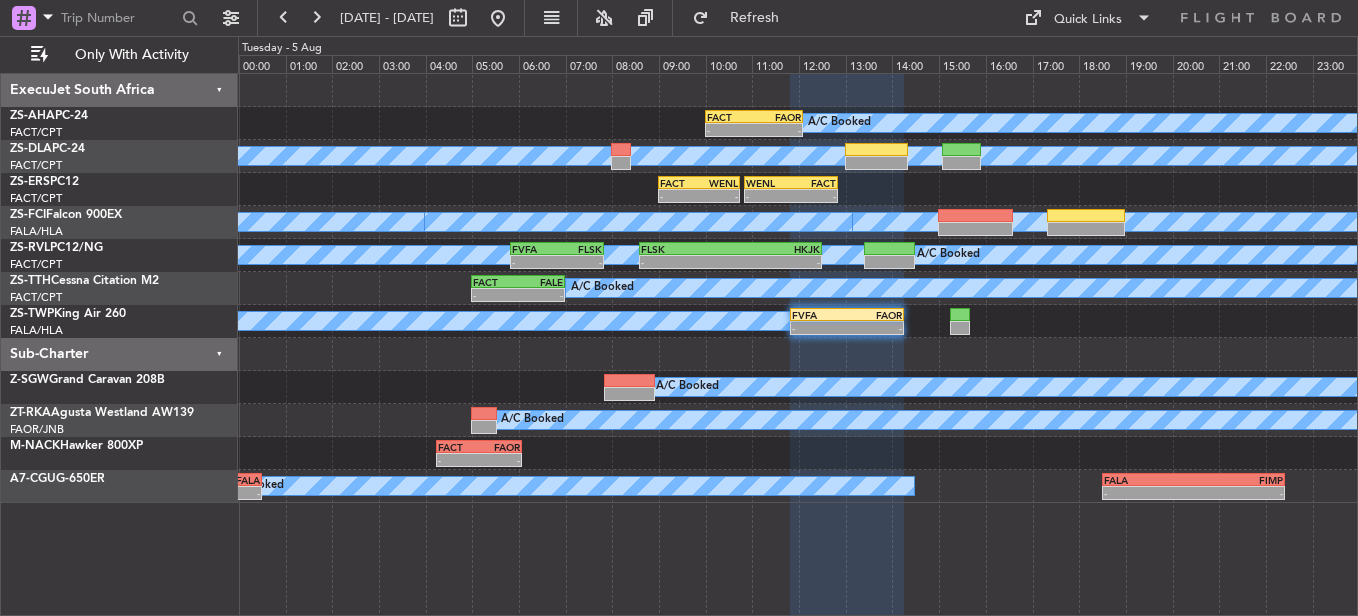 type on "0" 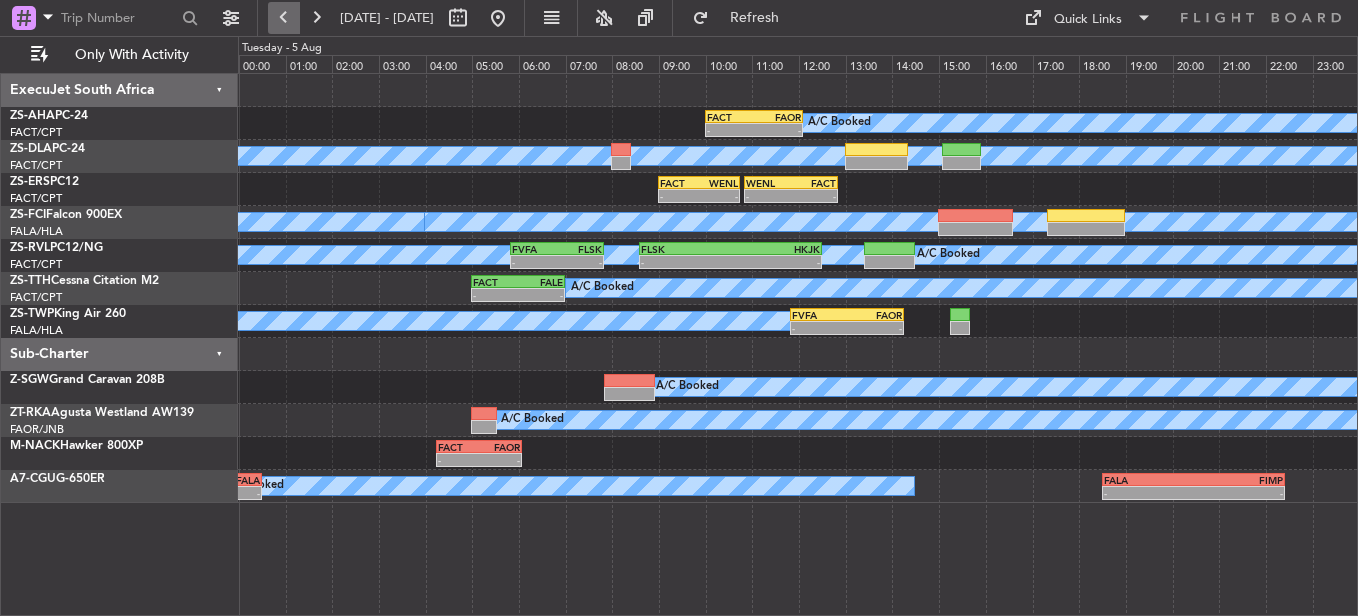 click at bounding box center (284, 18) 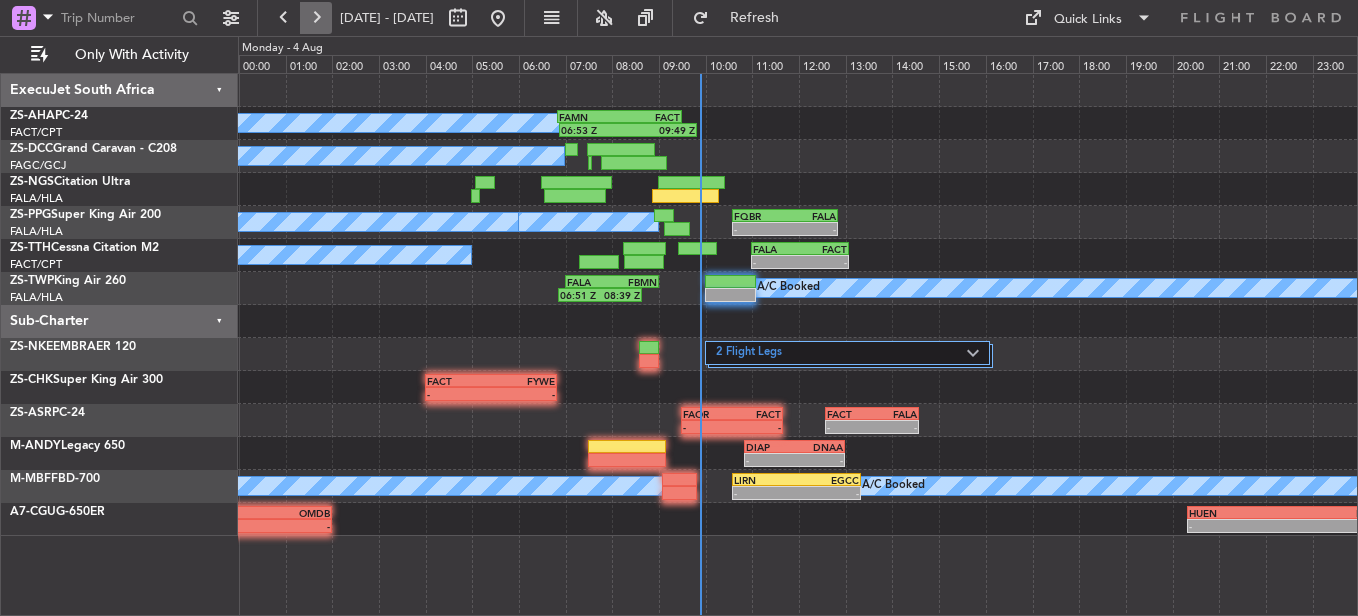 click at bounding box center (316, 18) 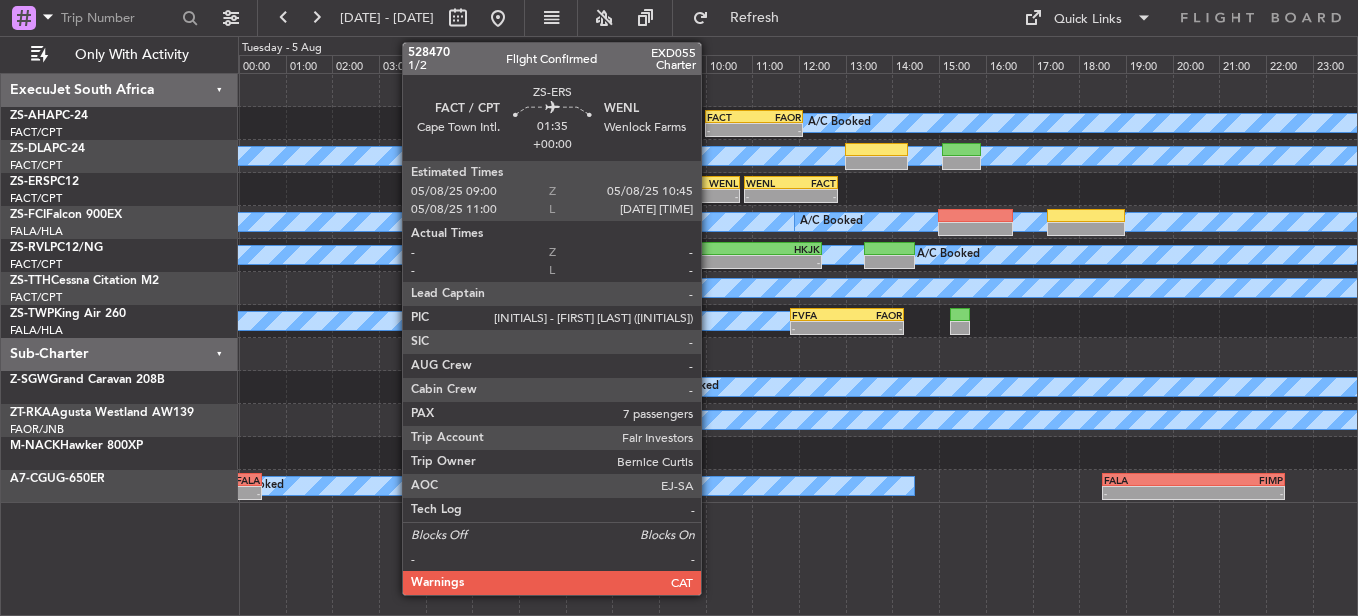click on "-" 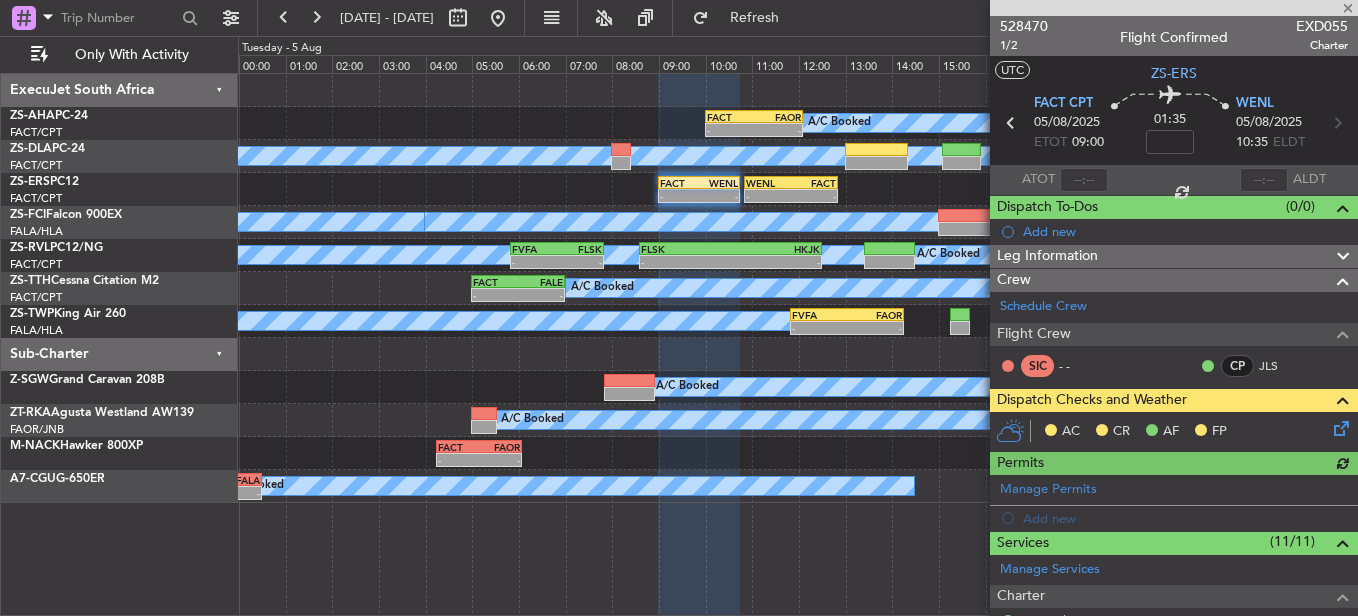 click 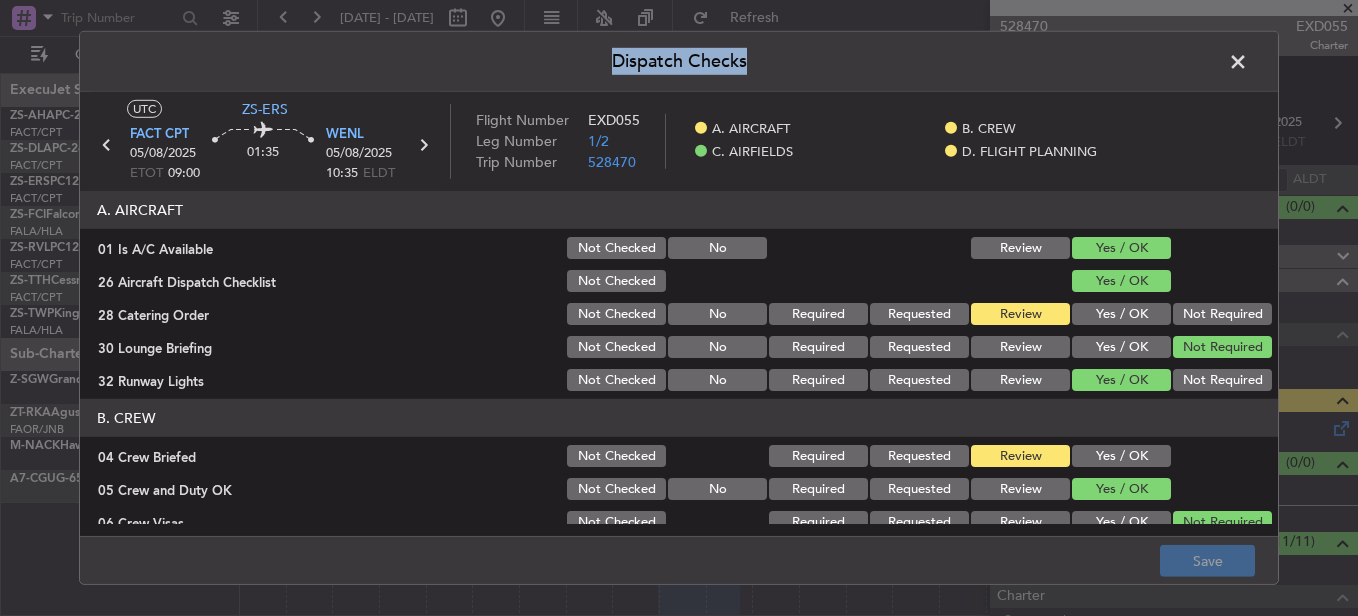 click on "Dispatch Checks  UTC  ZS-ERS FACT  CPT [DATE] ETOT [TIME] [DURATION] WENL [DATE] [TIME] ELDT Flight Number EXD055 Leg Number 1/2 Trip Number 528470    A. AIRCRAFT    B. CREW    C. AIRFIELDS    D. FLIGHT PLANNING  A. AIRCRAFT   01 Is A/C Available  Not Checked No Review Yes / OK  26 Aircraft Dispatch Checklist  Not Checked Yes / OK  28 Catering Order  Not Checked No Required Requested Review Yes / OK Not Required  30 Lounge Briefing  Not Checked No Required Requested Review Yes / OK Not Required  32 Runway Lights  Not Checked No Required Requested Review Yes / OK Not Required  B. CREW   04 Crew Briefed  Not Checked Required Requested Review Yes / OK  05 Crew and Duty OK  Not Checked No Required Requested Review Yes / OK  06 Crew Visas  Not Checked Required Requested Review Yes / OK Not Required  29 Crew Accomadation and Transport  Not Checked No Required Requested Review Yes / OK Not Required  31 Money Order  Not Checked No Required Requested Review Yes / OK Not Required  Notify Crew of Schedule  Not Checked" 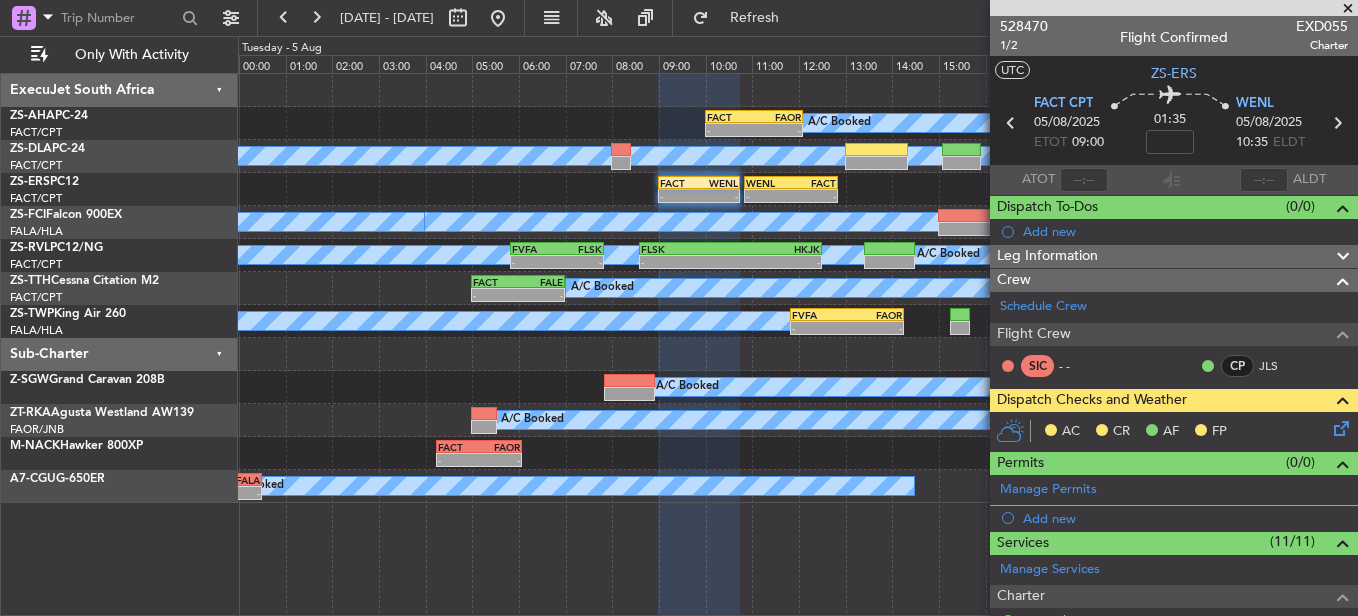 click 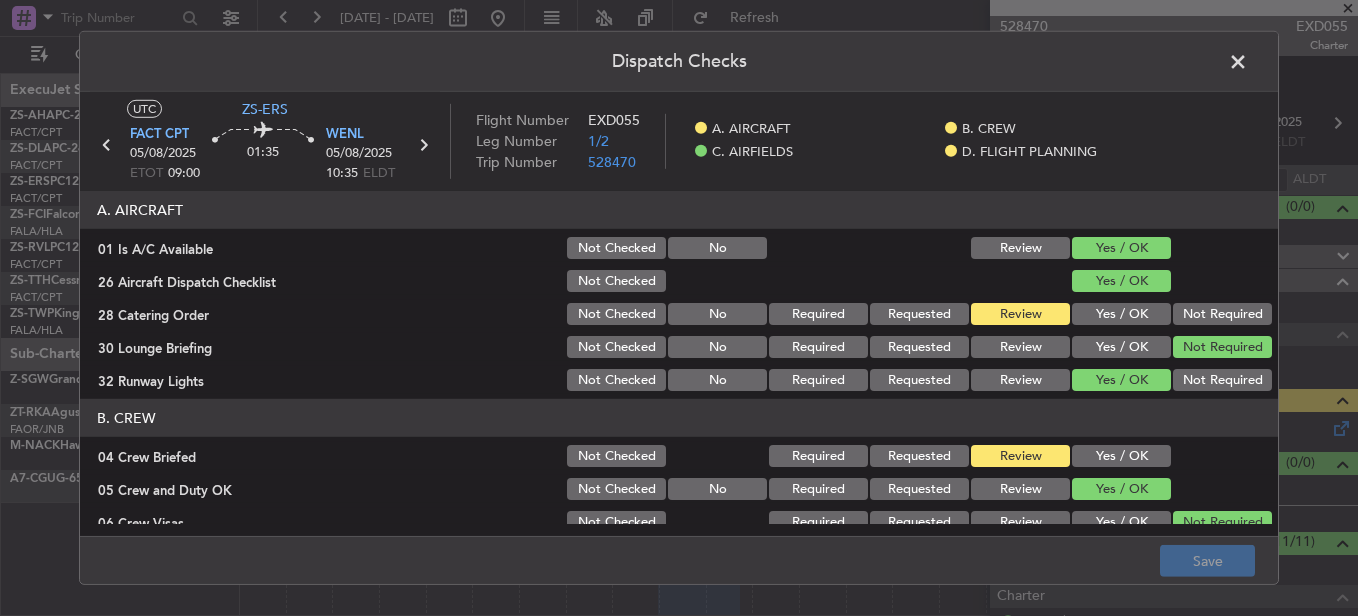 click 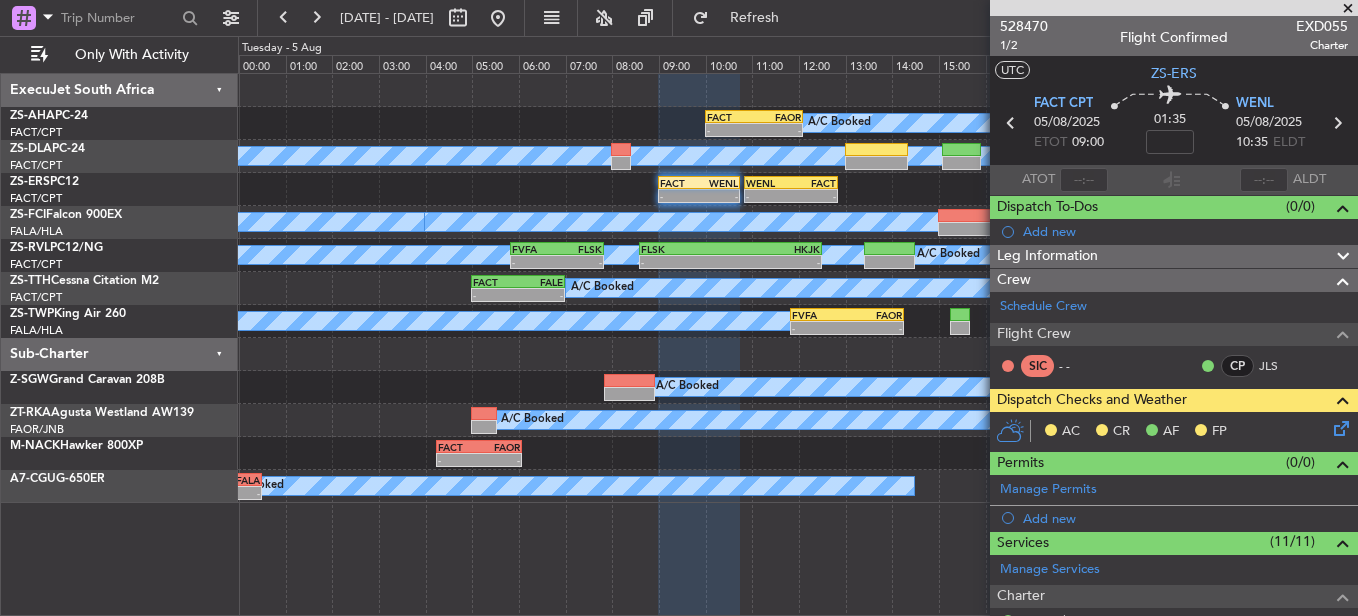 click 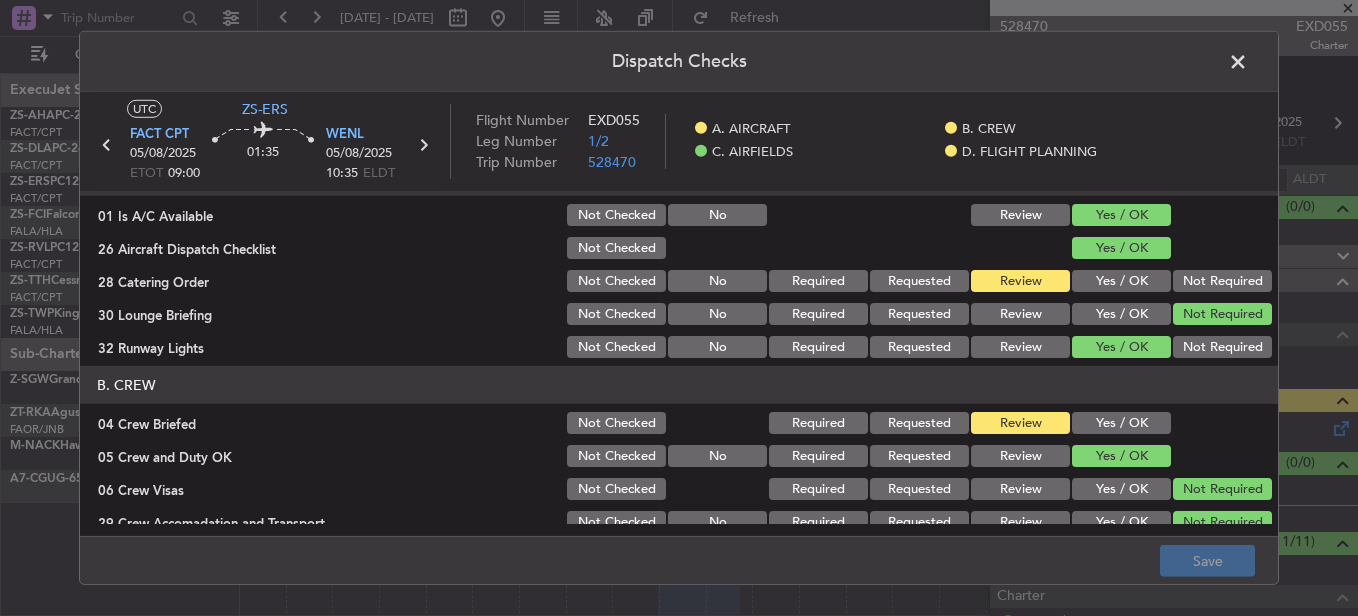scroll, scrollTop: 0, scrollLeft: 0, axis: both 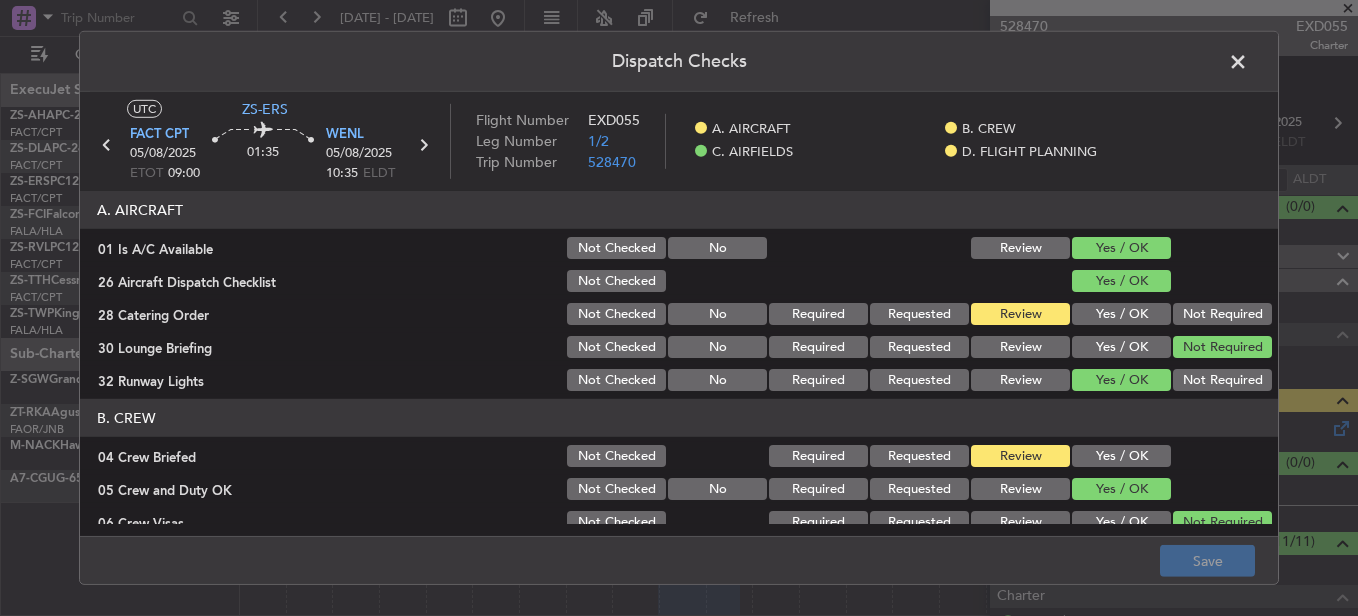 click on "Not Required" 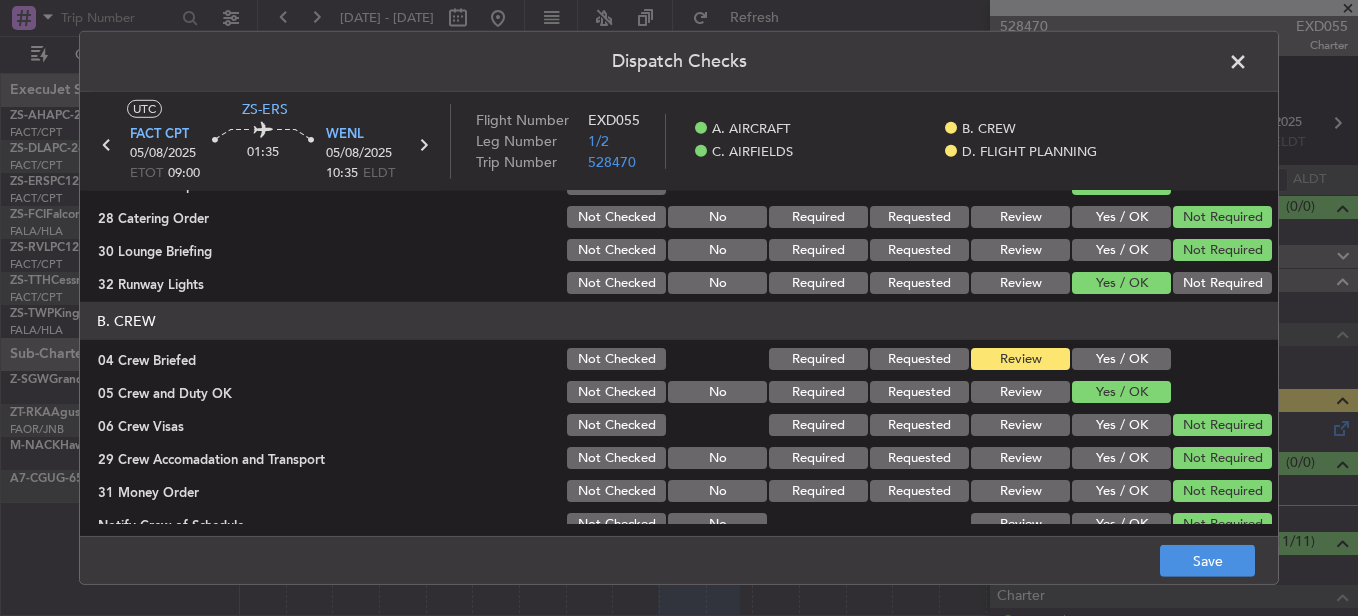 scroll, scrollTop: 200, scrollLeft: 0, axis: vertical 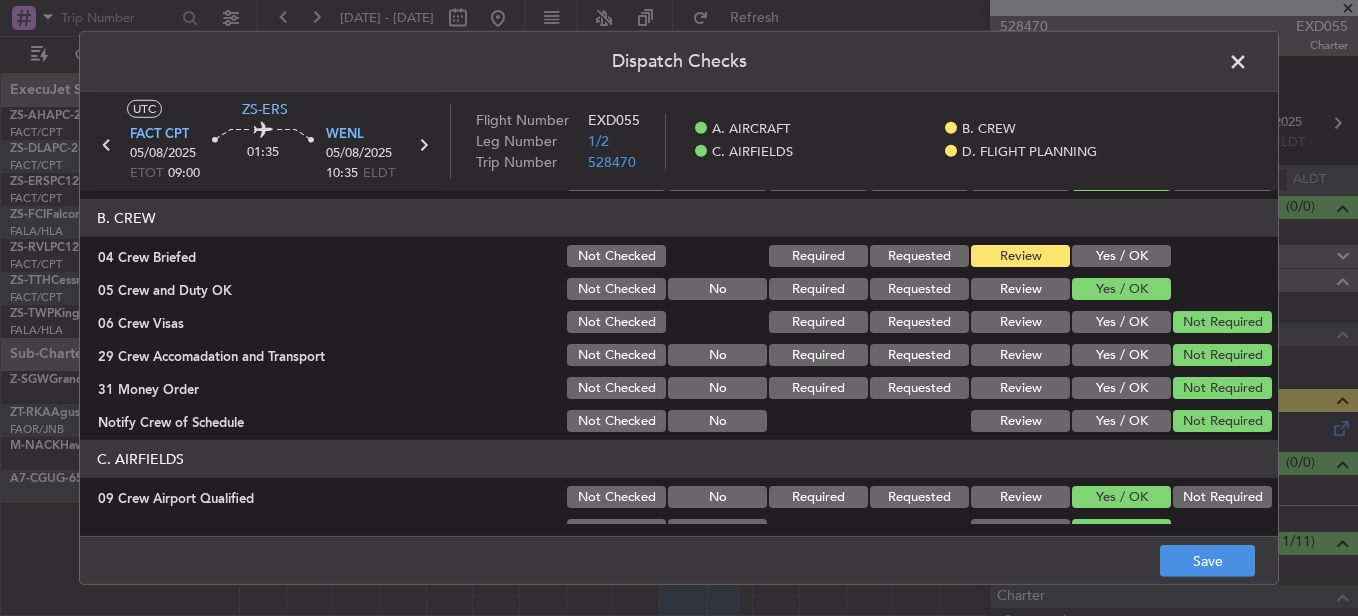 click 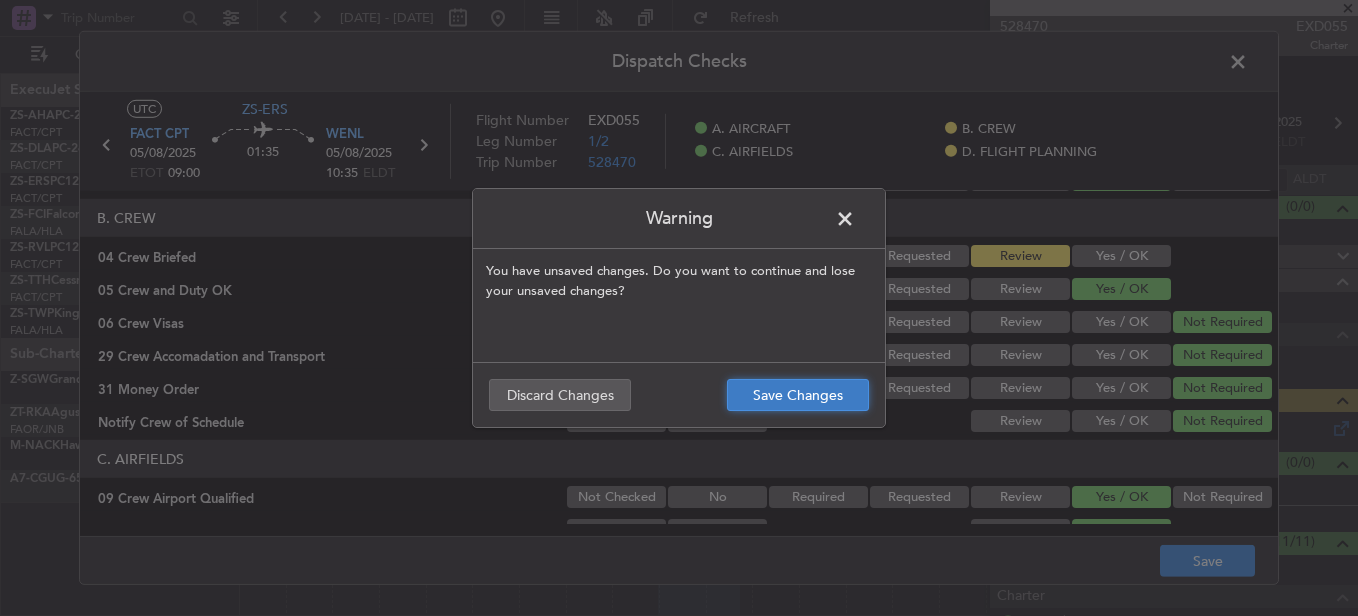 click on "Save Changes" 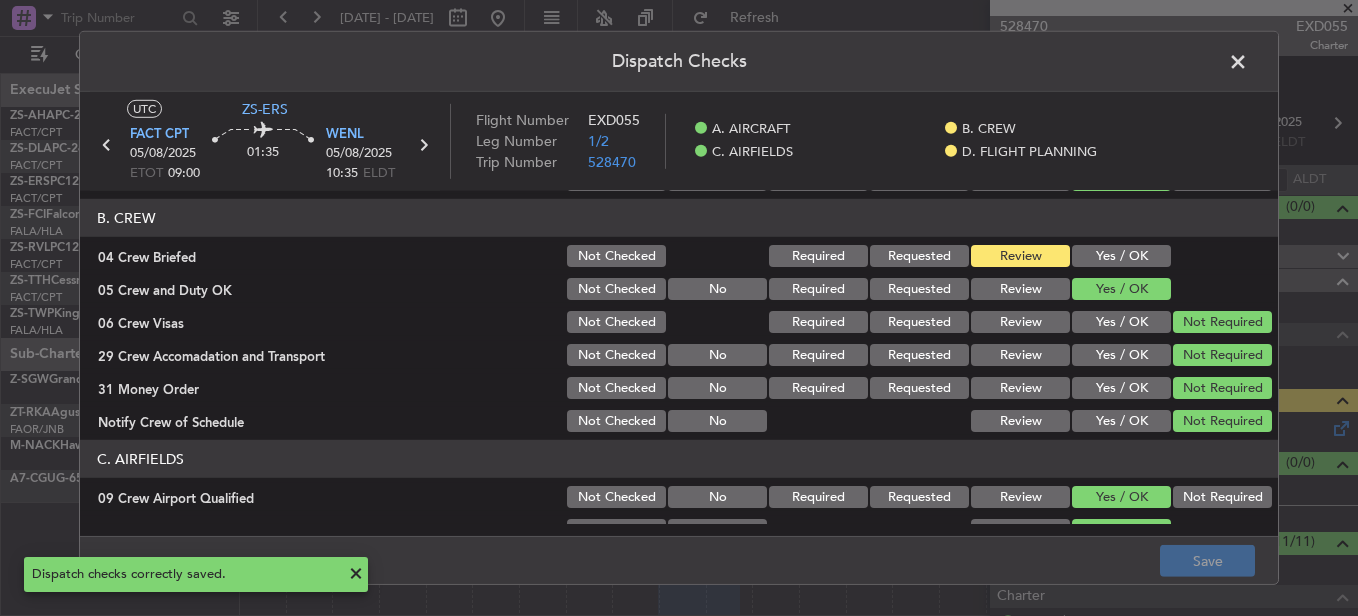 click 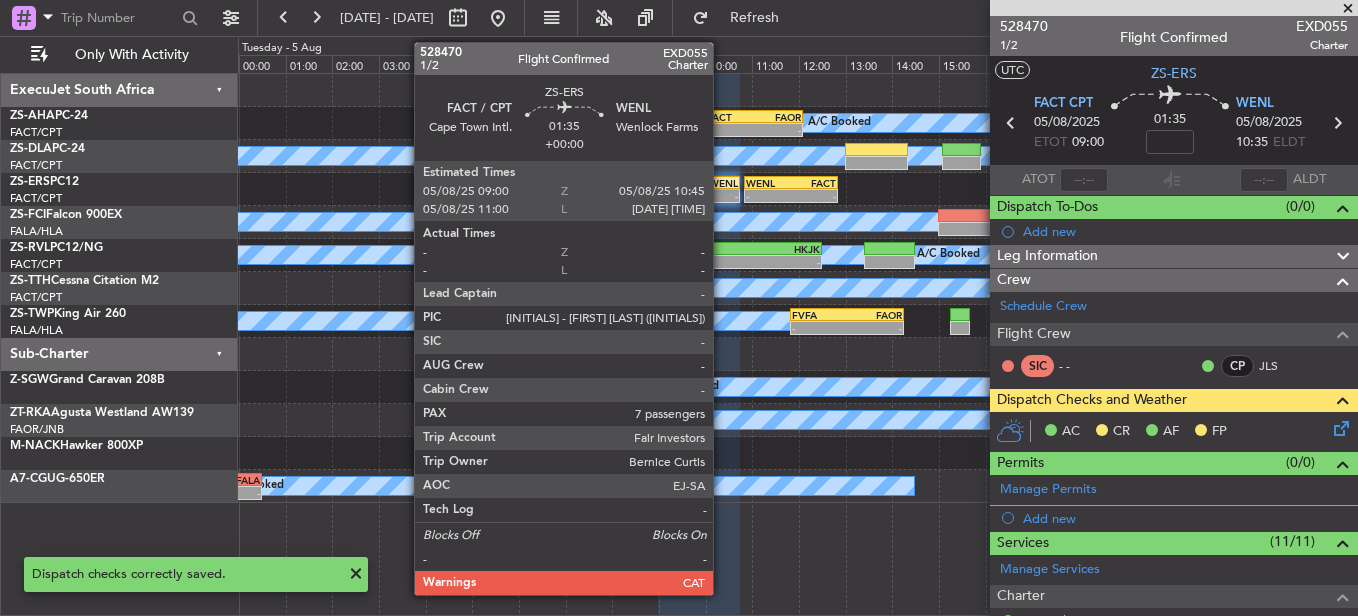 click on "FACT
[TIME] Z
WENL
[TIME] Z" 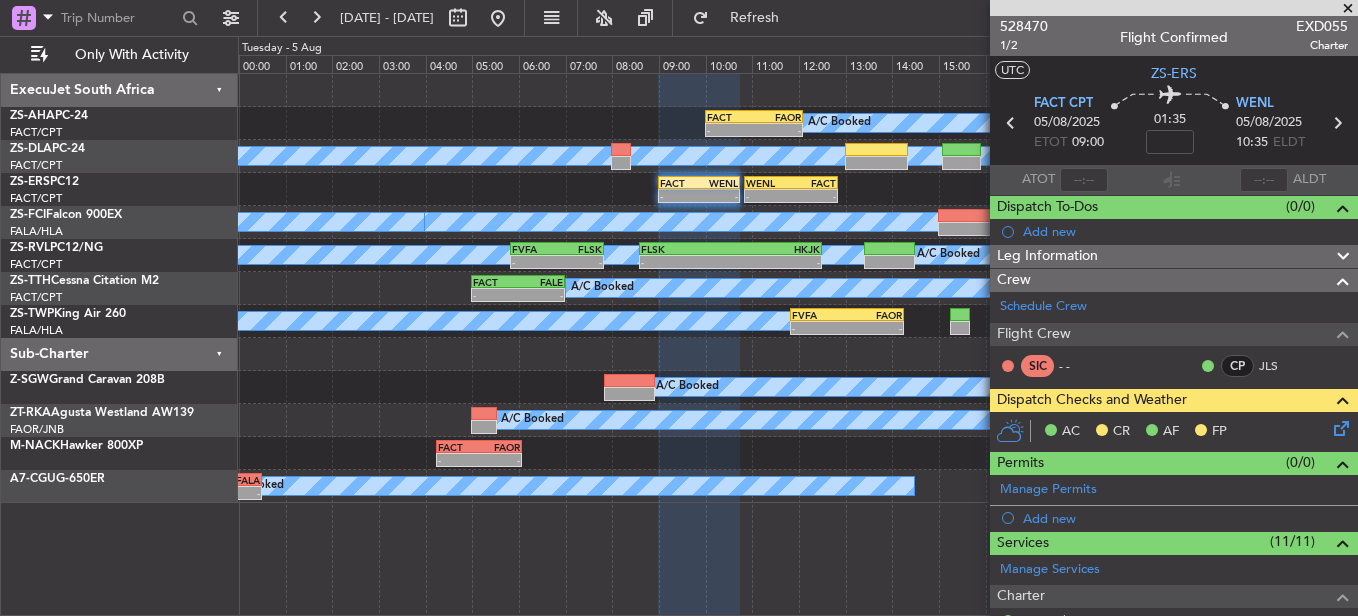 click 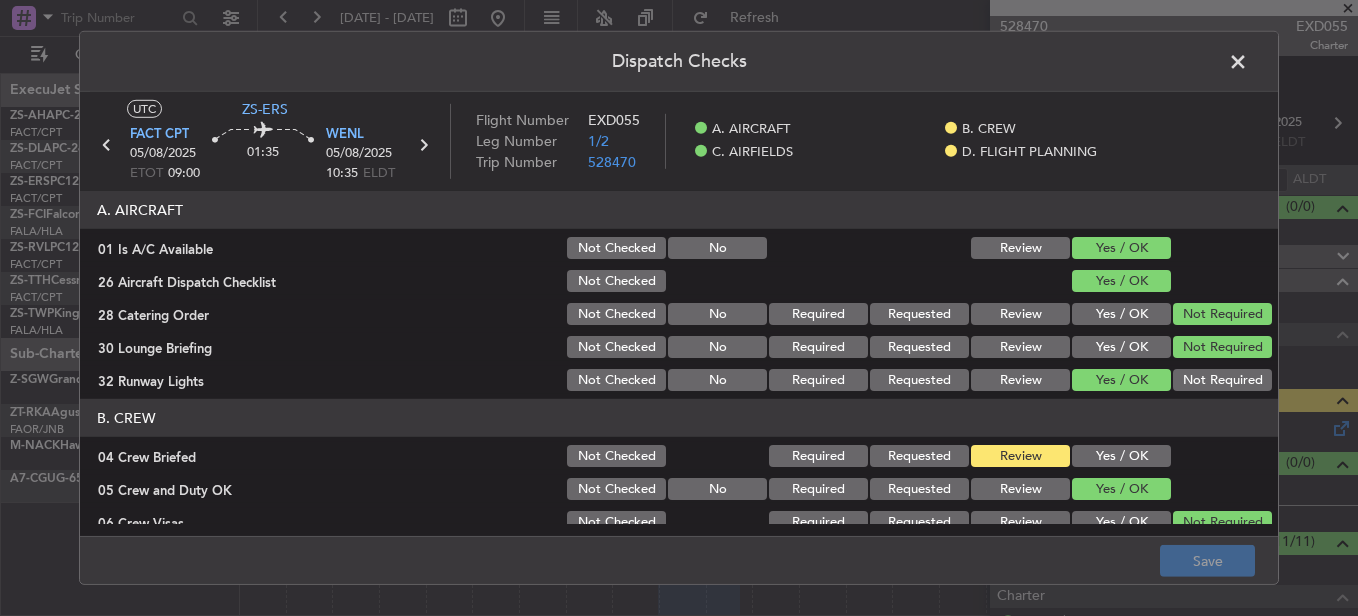 click on "Yes / OK" 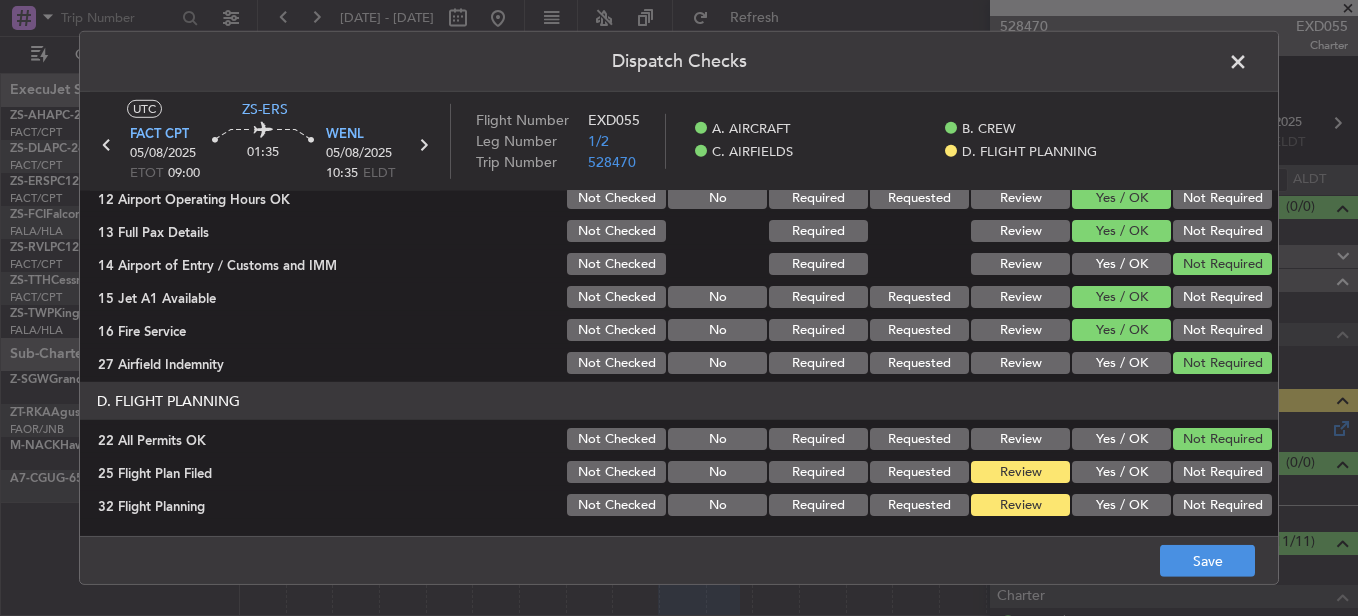 scroll, scrollTop: 0, scrollLeft: 0, axis: both 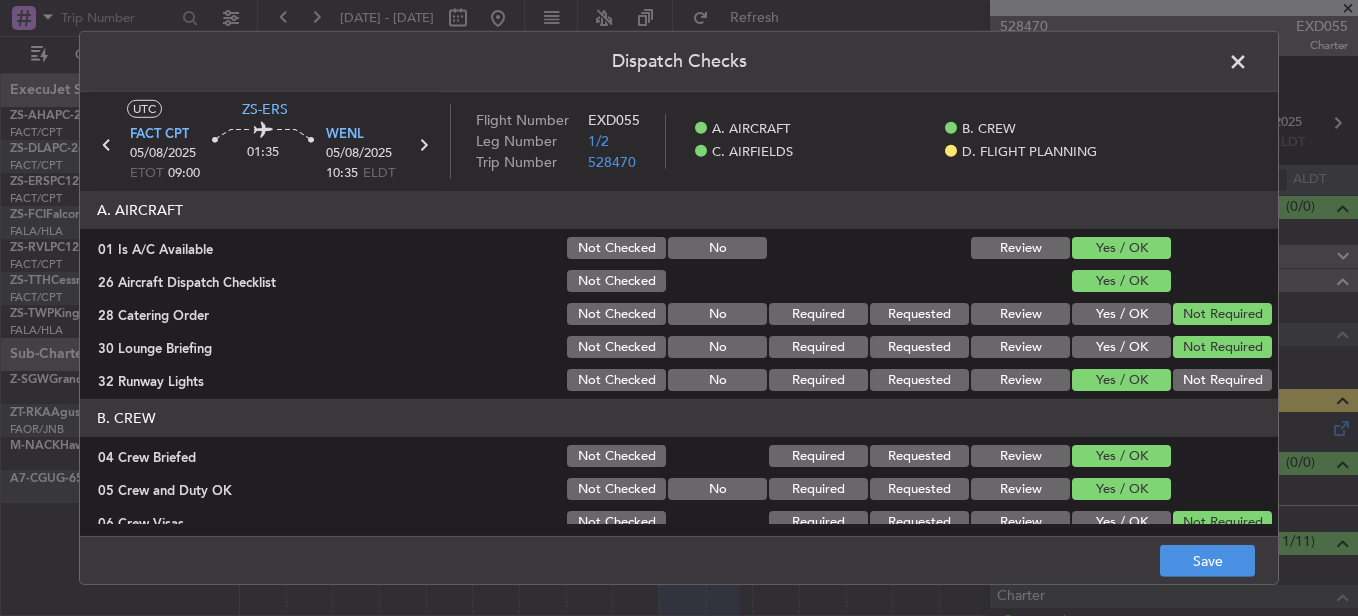 click on "Save" 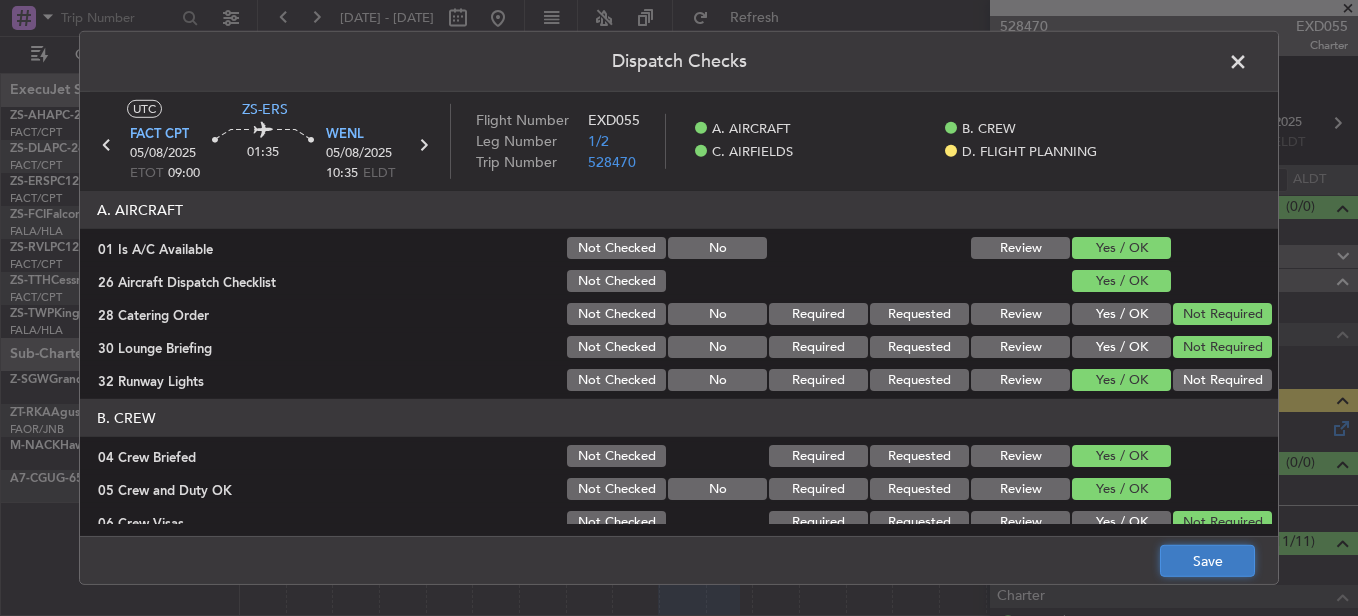 click on "Save" 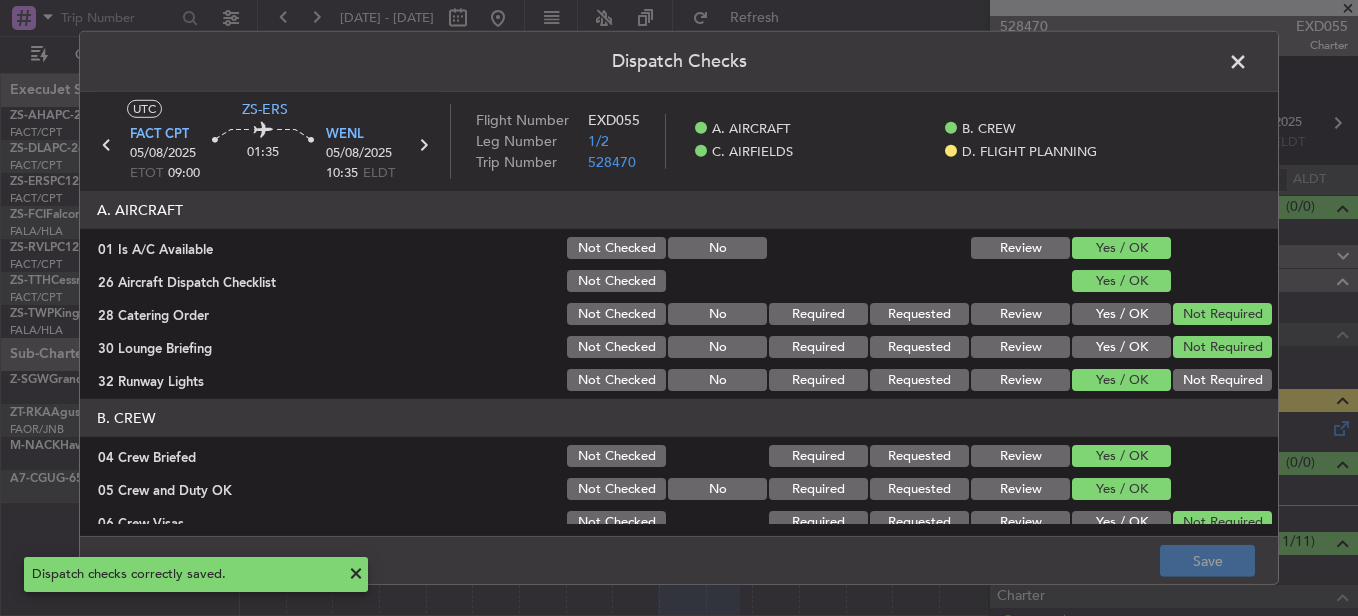 click 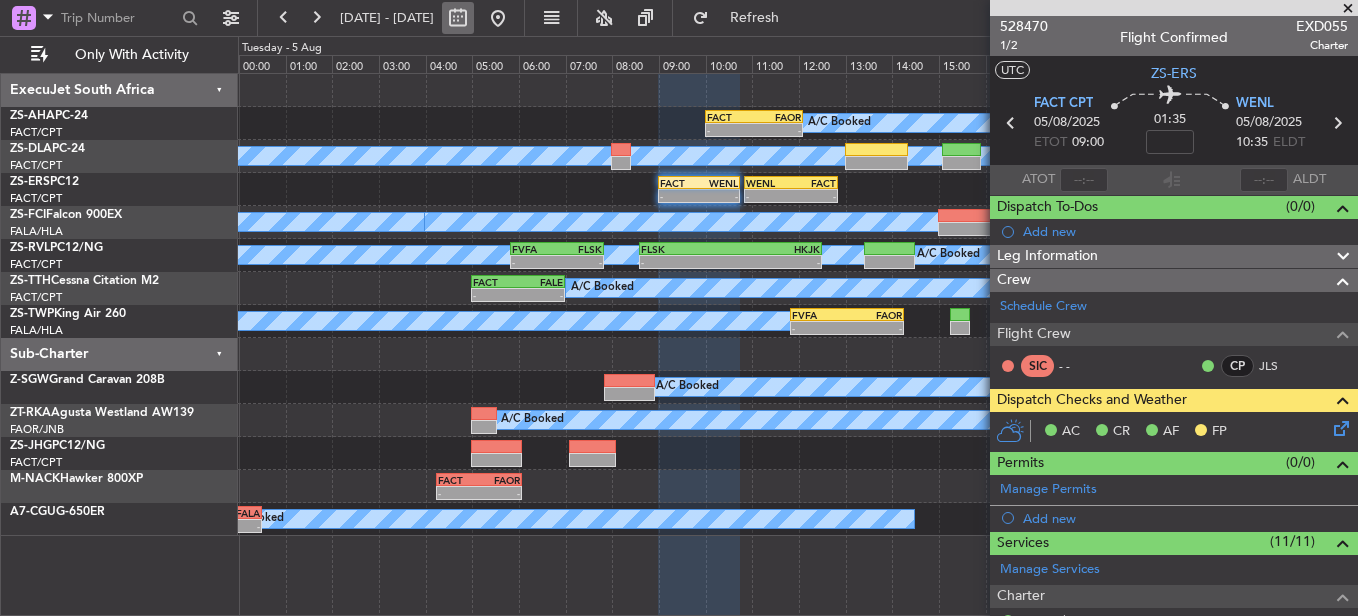 click at bounding box center (458, 18) 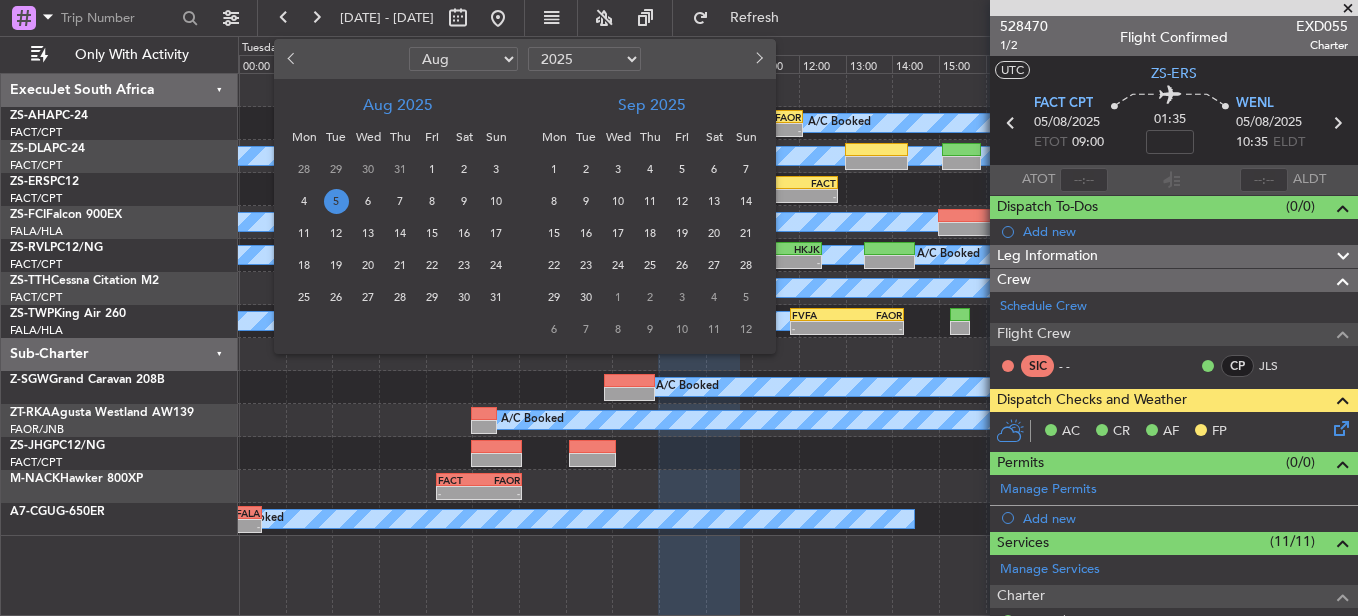 click on "23" at bounding box center (464, 265) 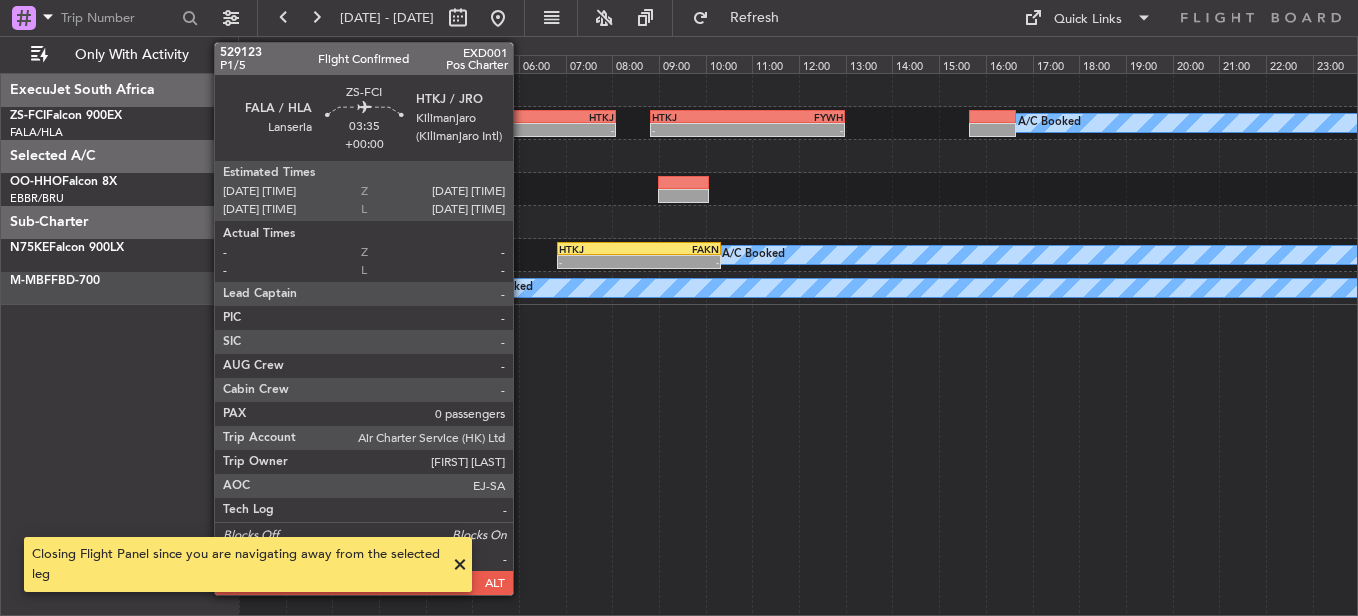 click on "-
-" 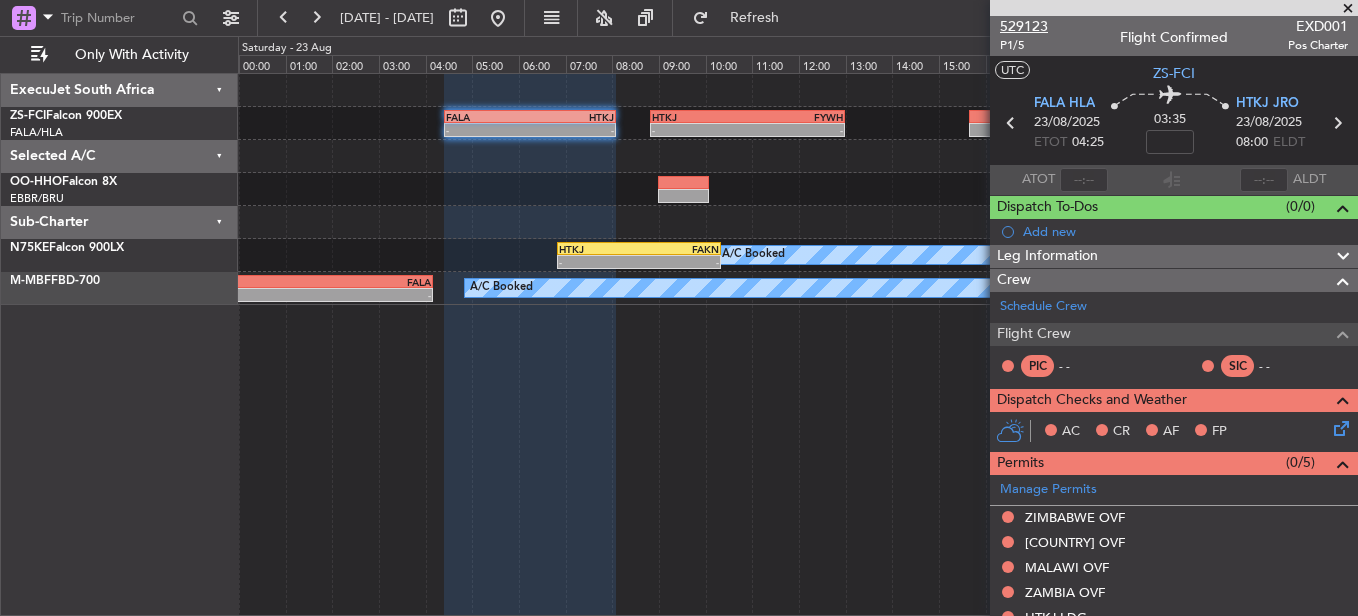click on "529123" at bounding box center (1024, 26) 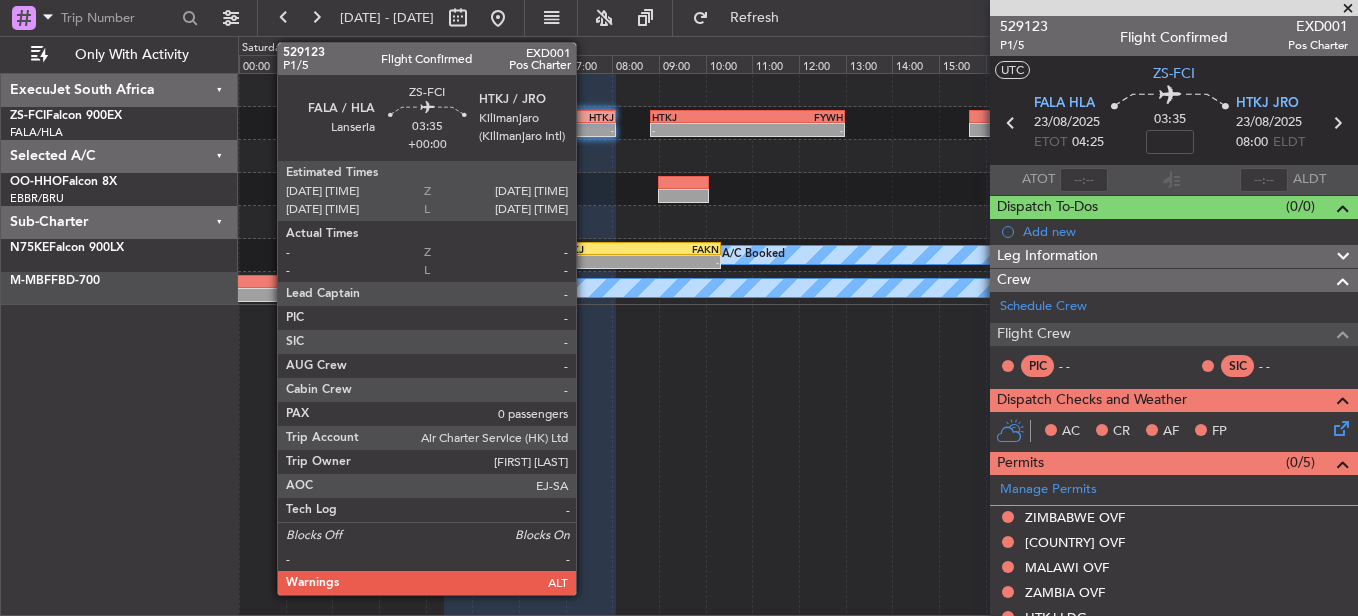 click on "FALA" 